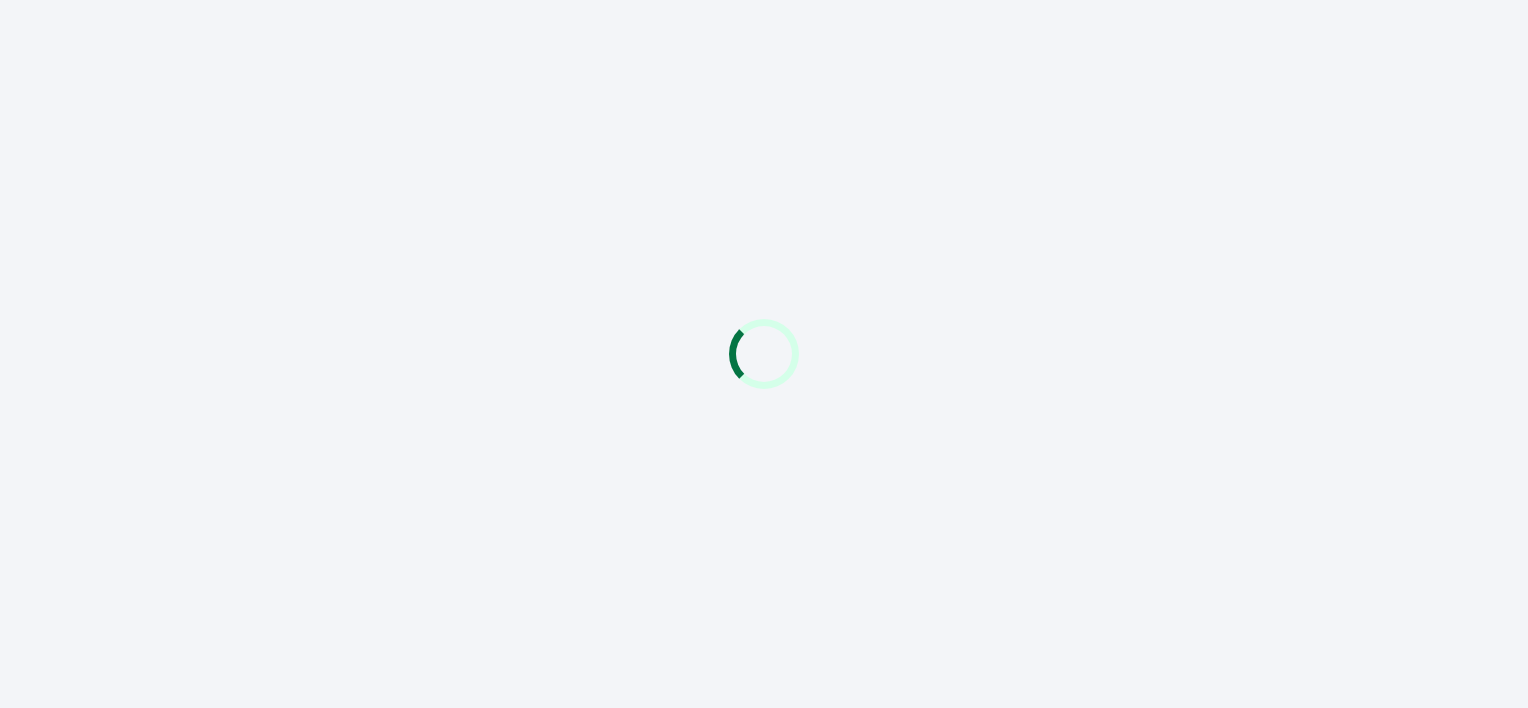 scroll, scrollTop: 0, scrollLeft: 0, axis: both 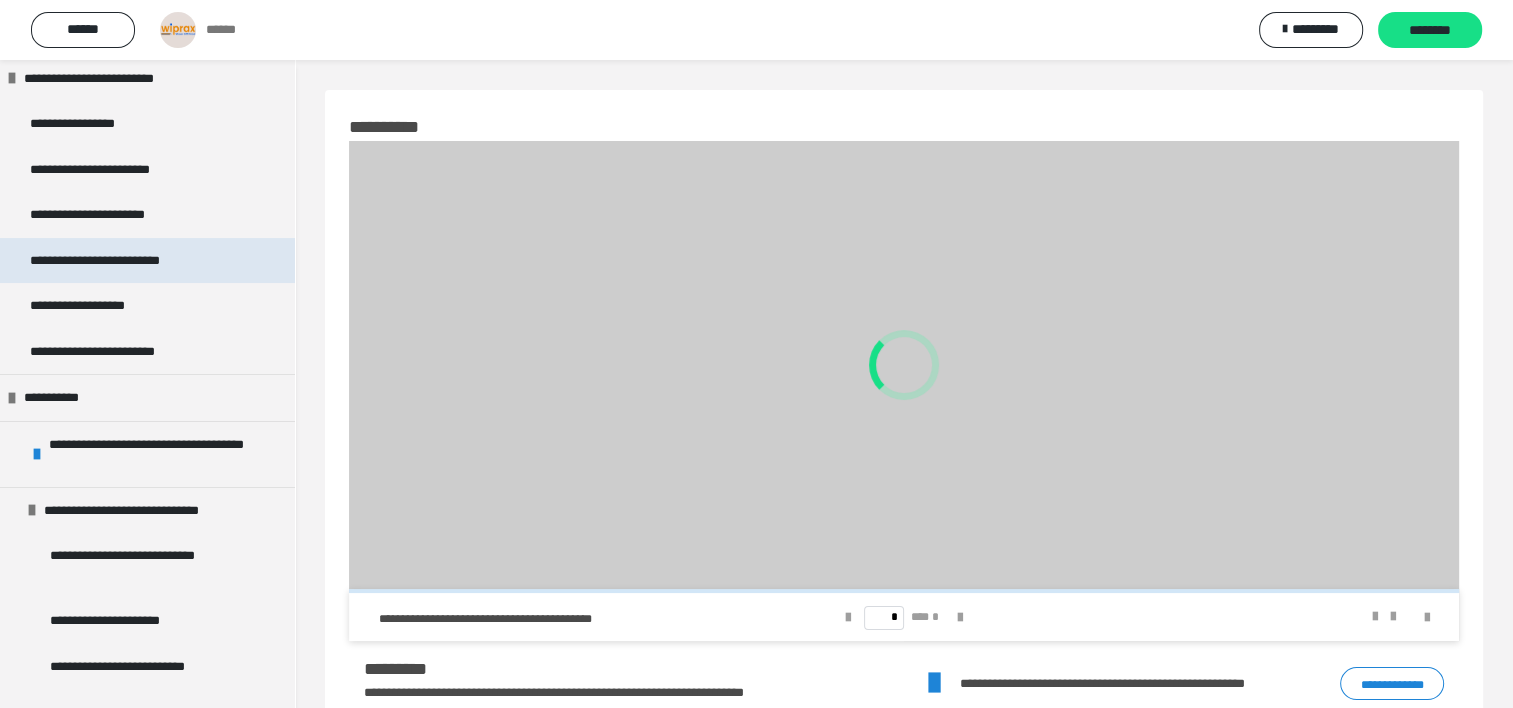 click on "**********" at bounding box center (122, 261) 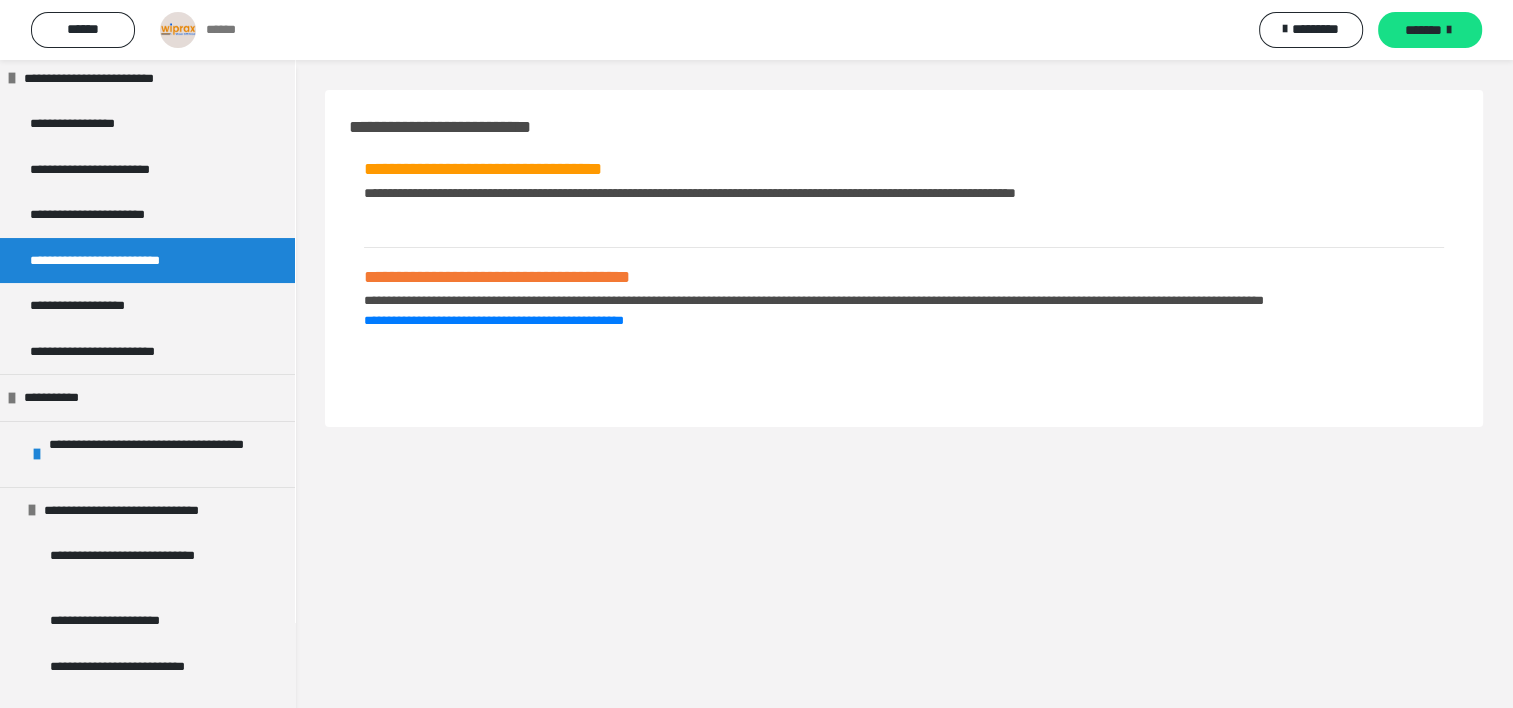 click on "**********" at bounding box center [690, 193] 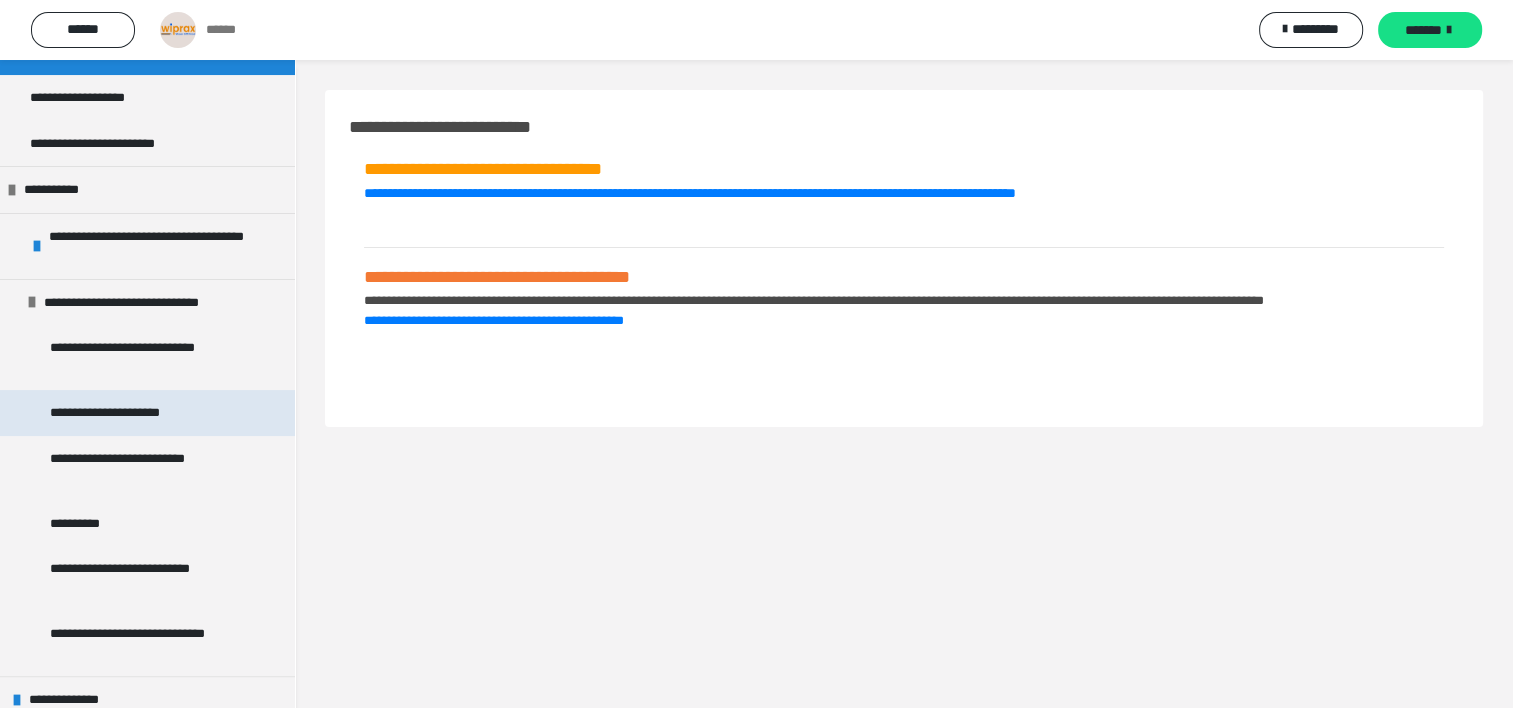 scroll, scrollTop: 300, scrollLeft: 0, axis: vertical 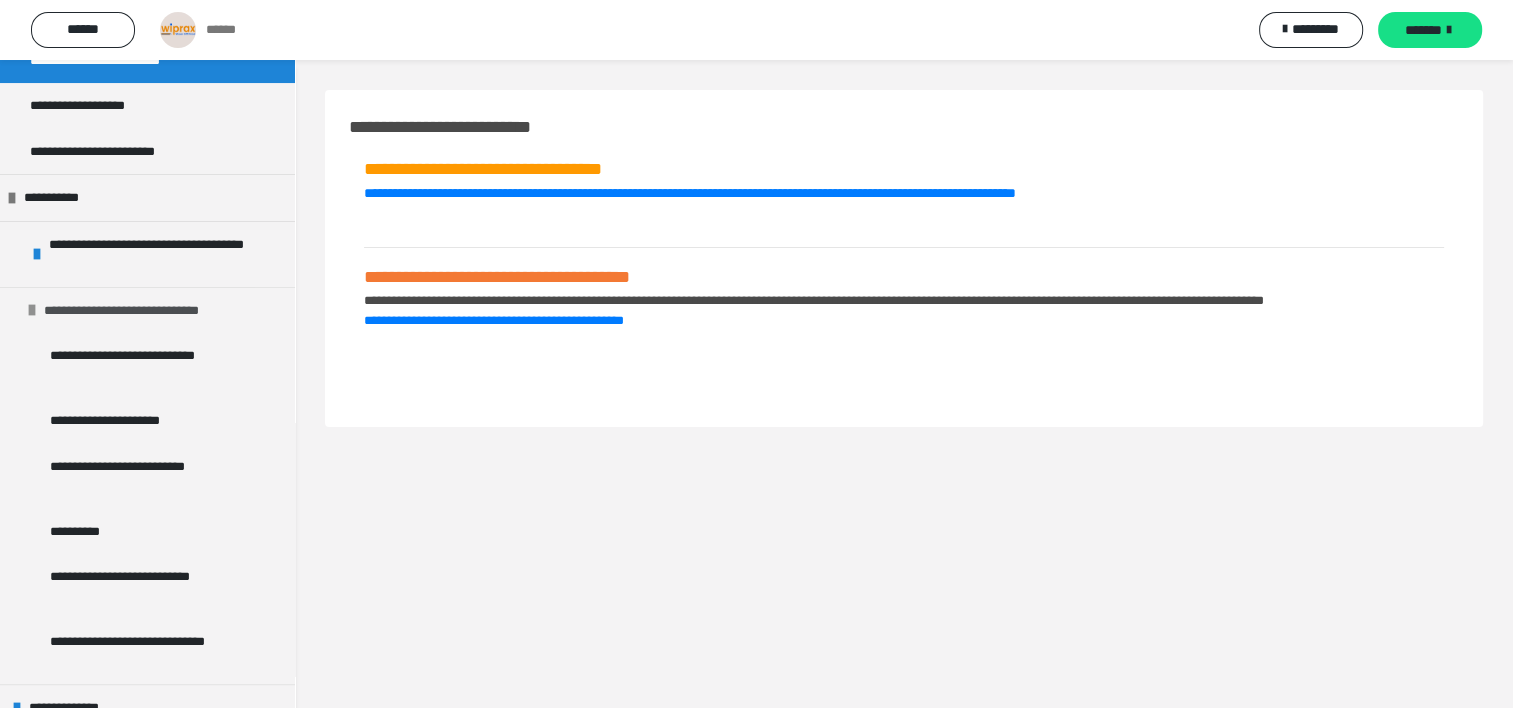 click on "**********" at bounding box center (146, 311) 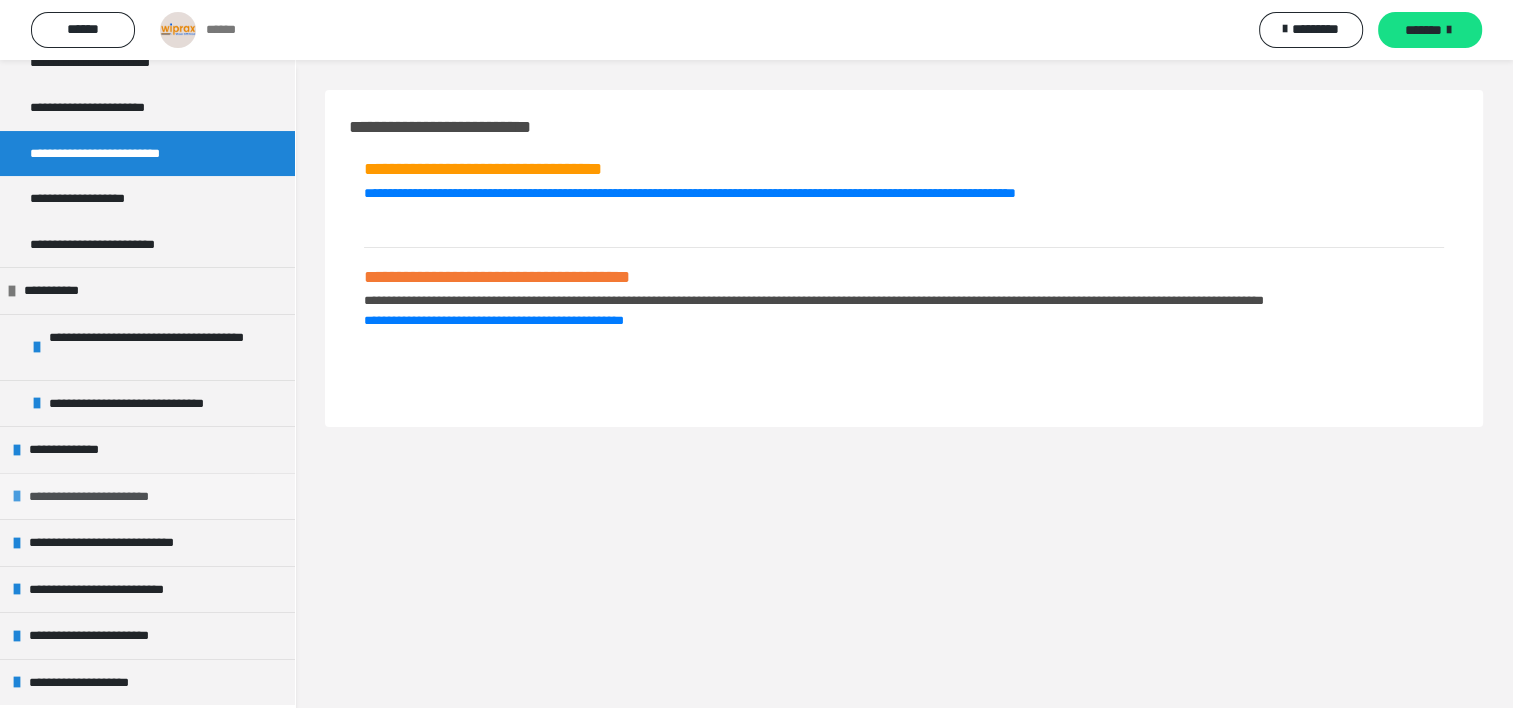 click at bounding box center (17, 496) 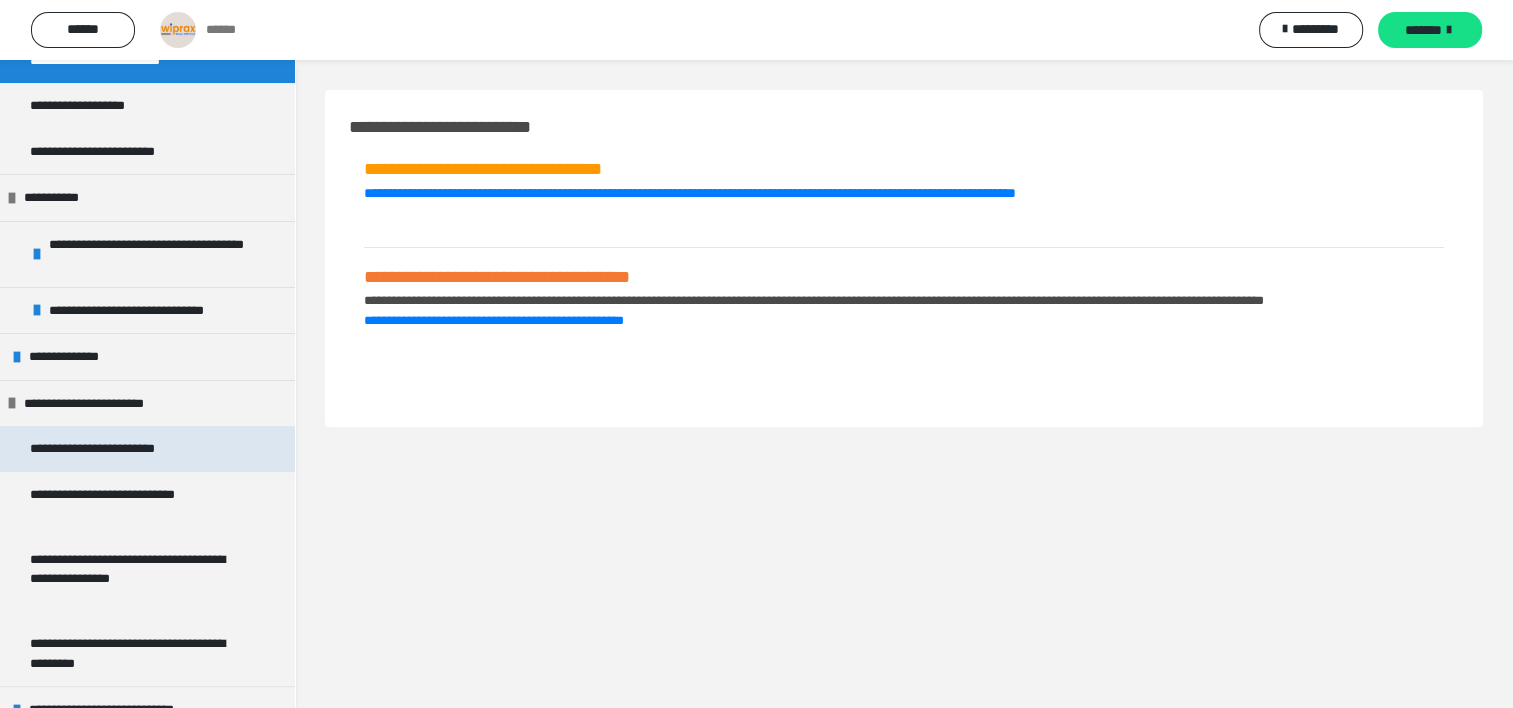 click on "**********" at bounding box center (119, 449) 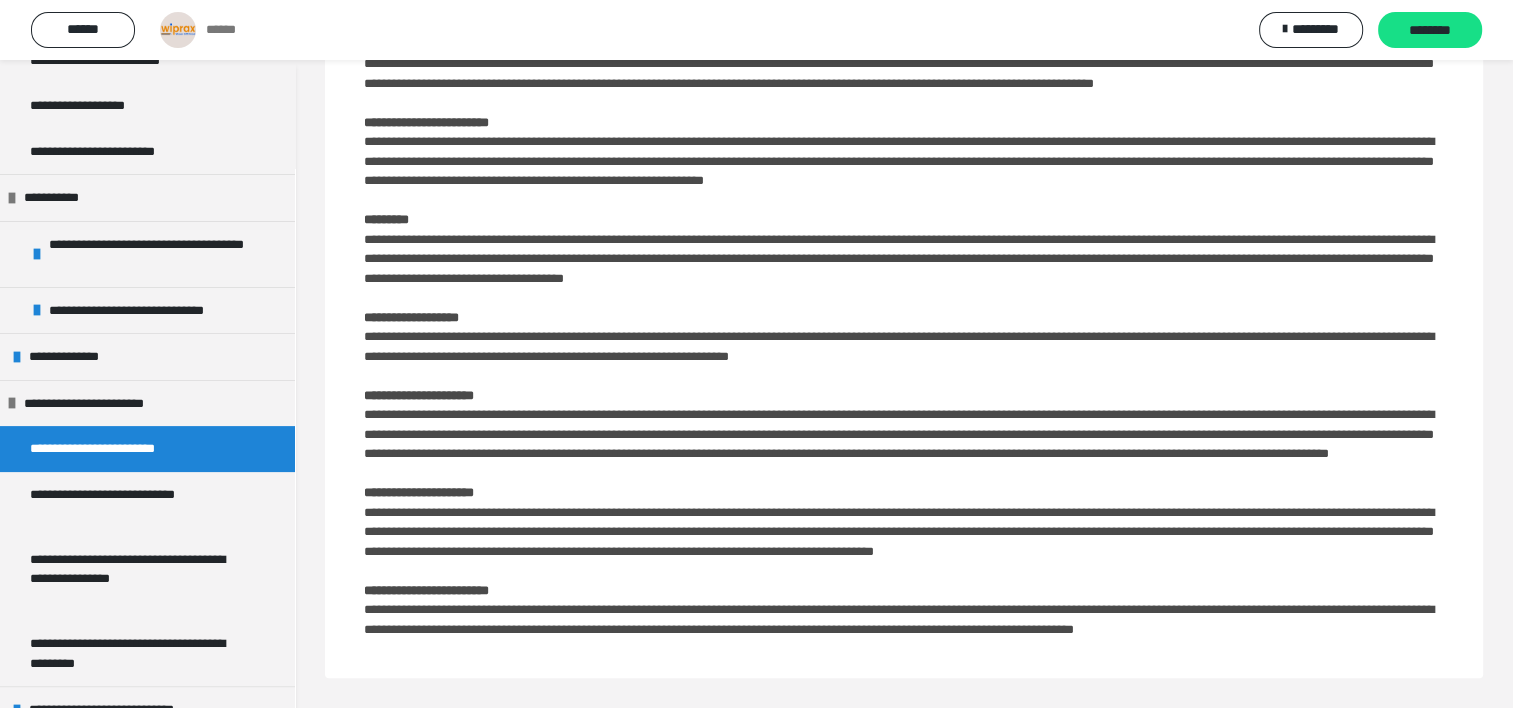 scroll, scrollTop: 1747, scrollLeft: 0, axis: vertical 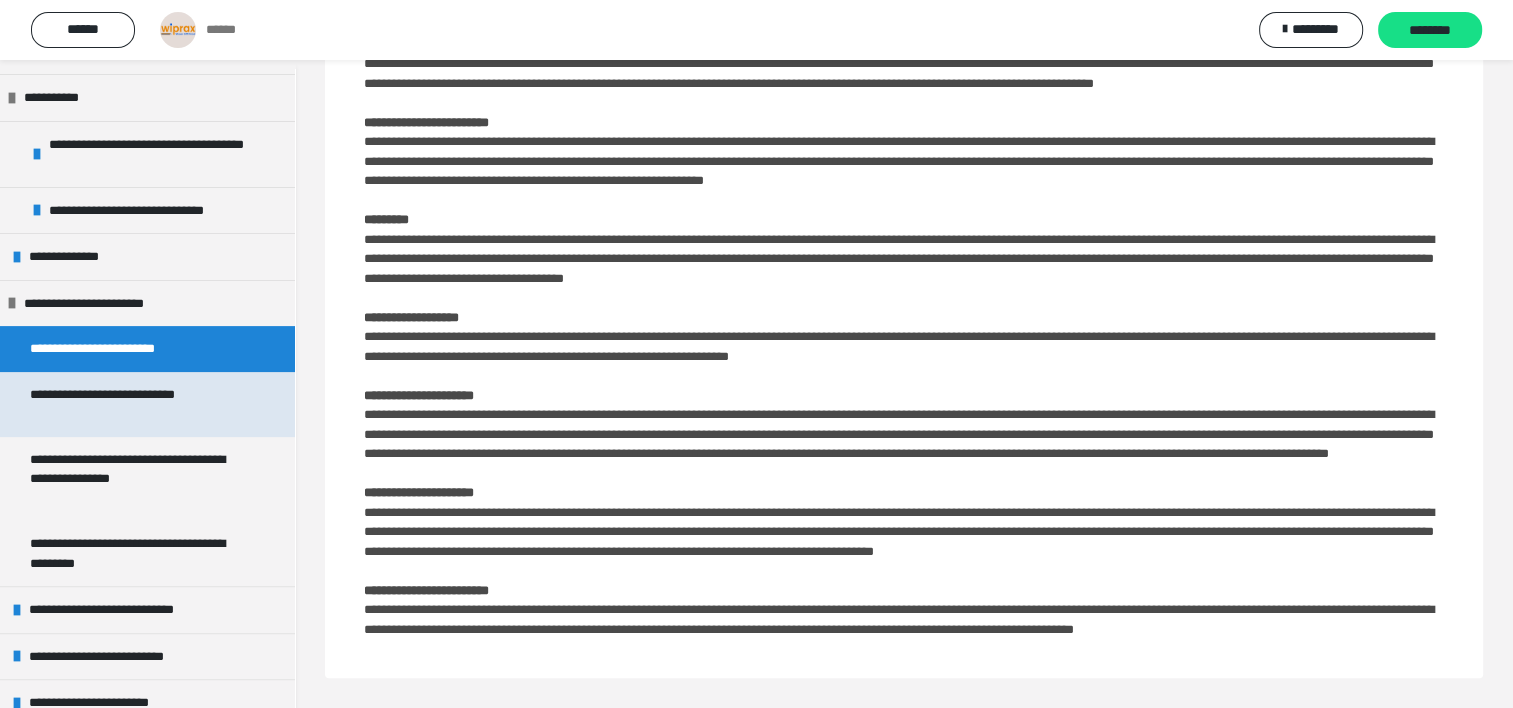 click on "**********" at bounding box center [132, 404] 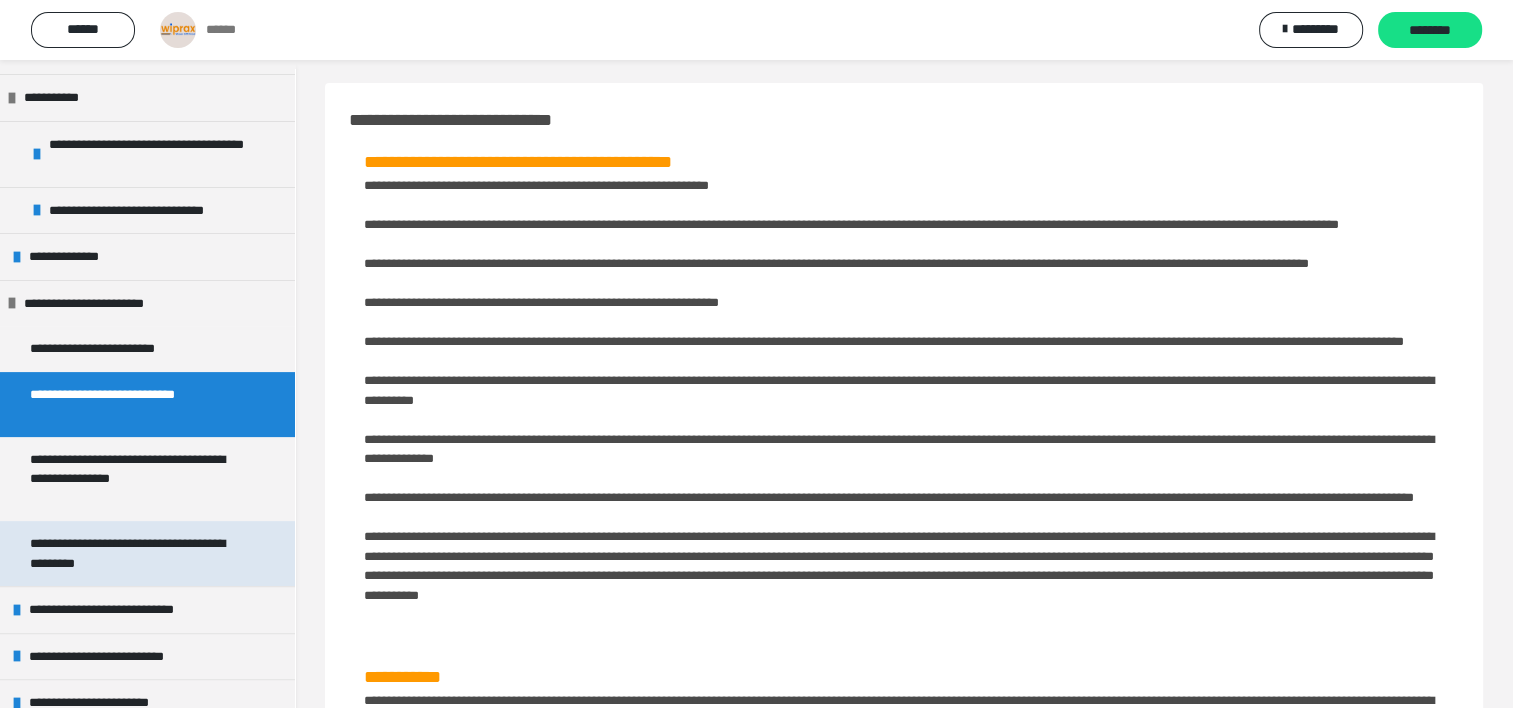 scroll, scrollTop: 0, scrollLeft: 0, axis: both 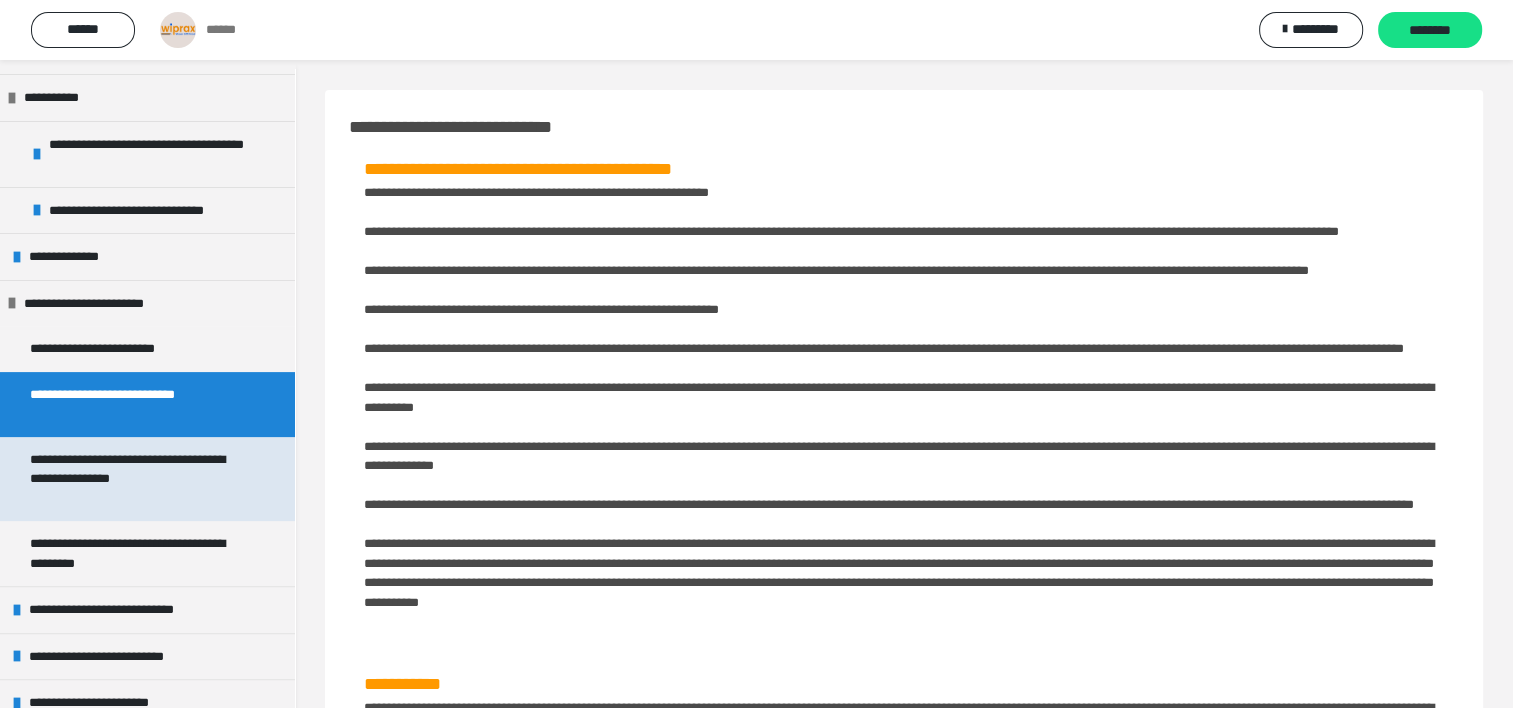 click on "**********" at bounding box center (132, 479) 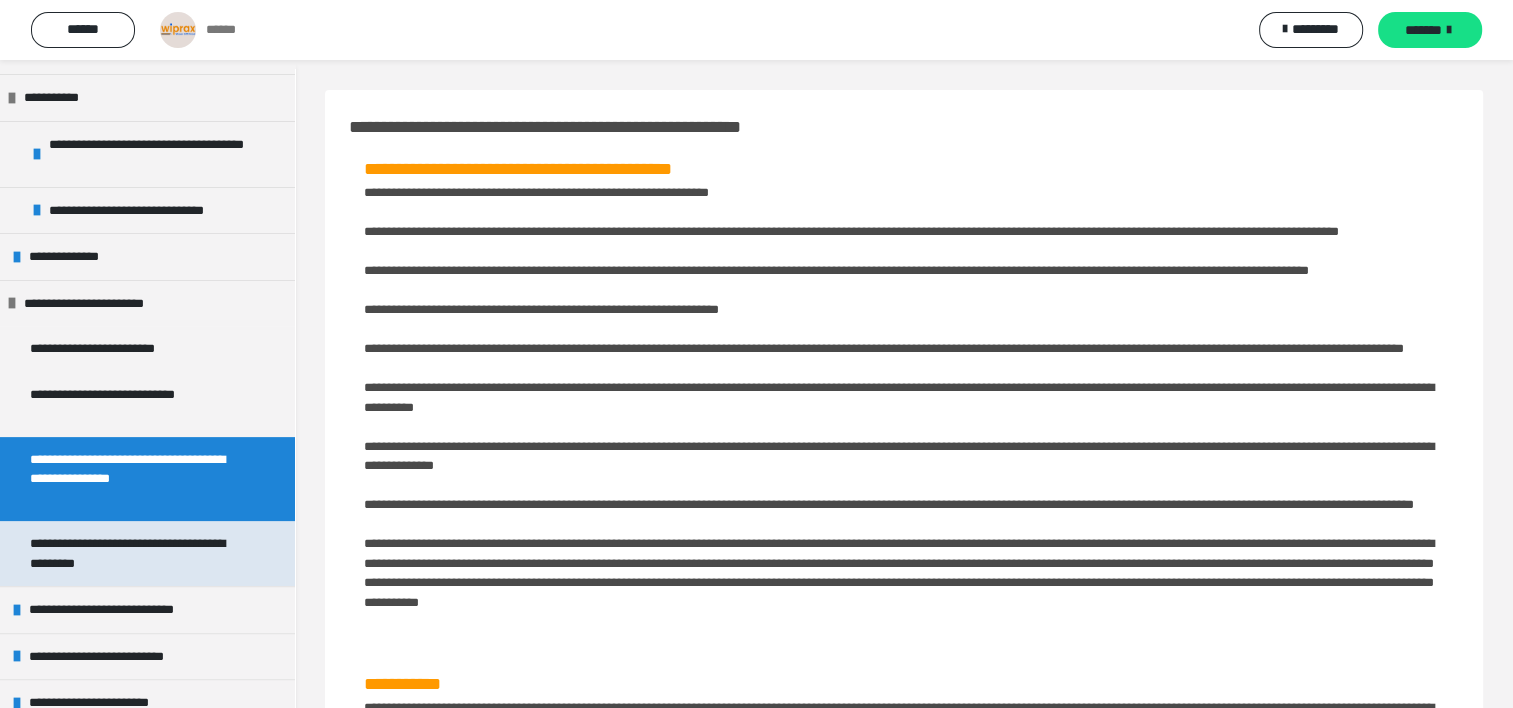 click on "**********" at bounding box center [132, 553] 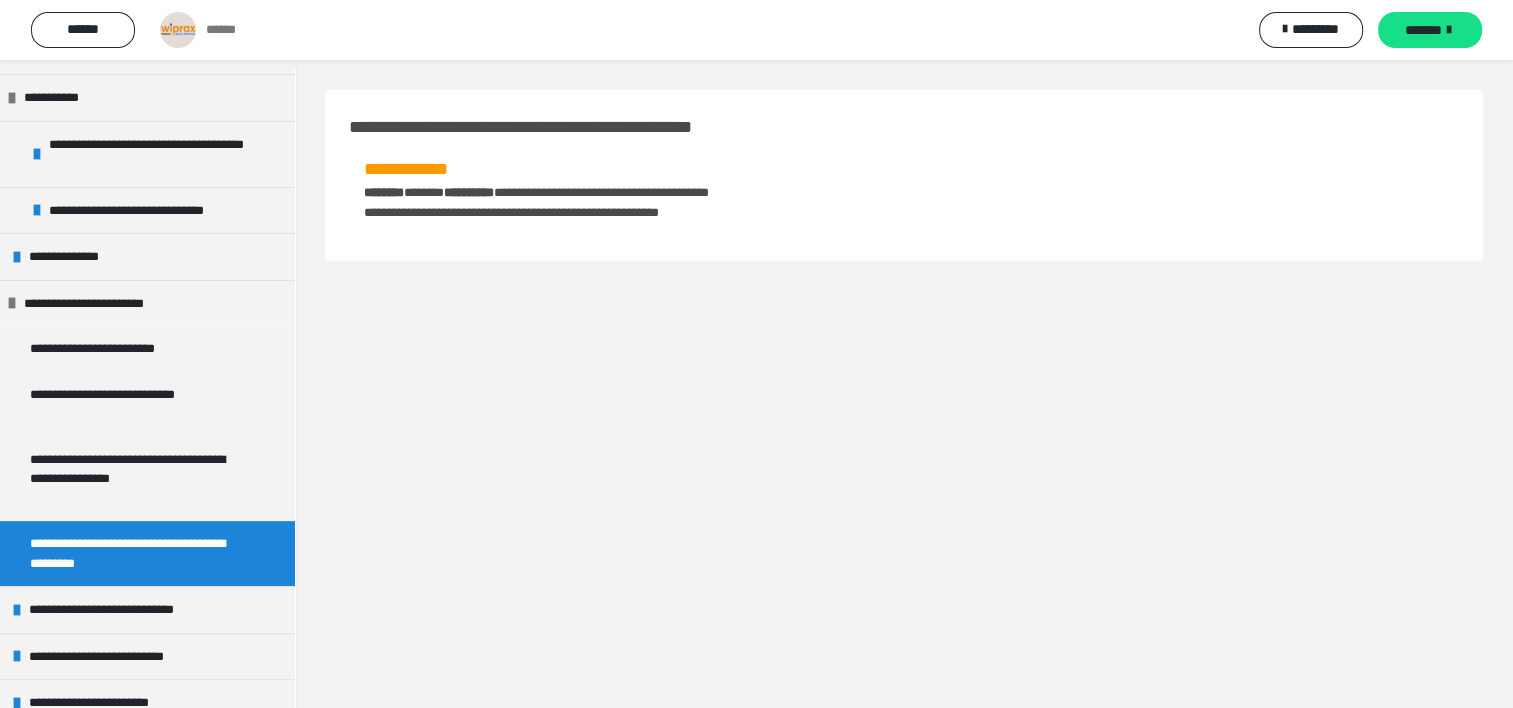 click on "**********" at bounding box center (511, 212) 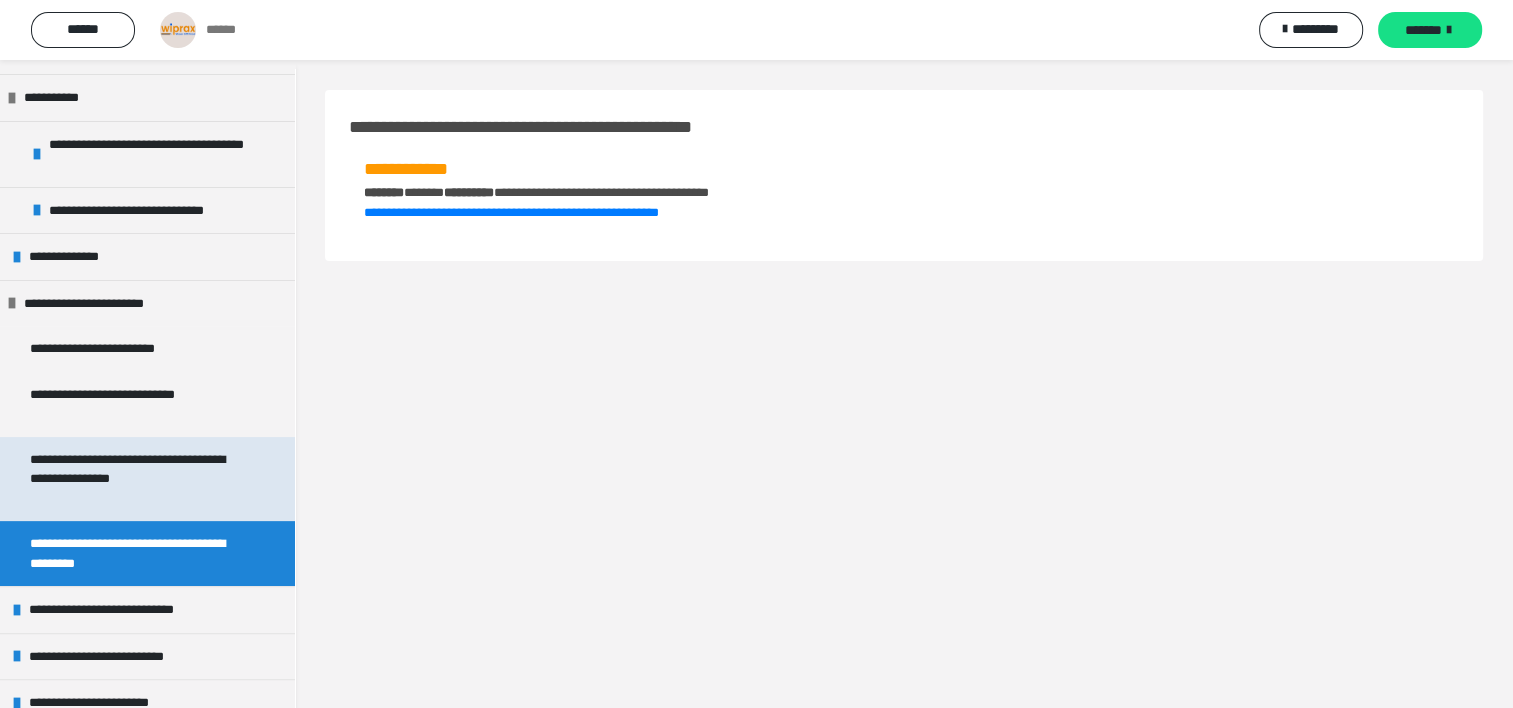 click on "**********" at bounding box center (132, 479) 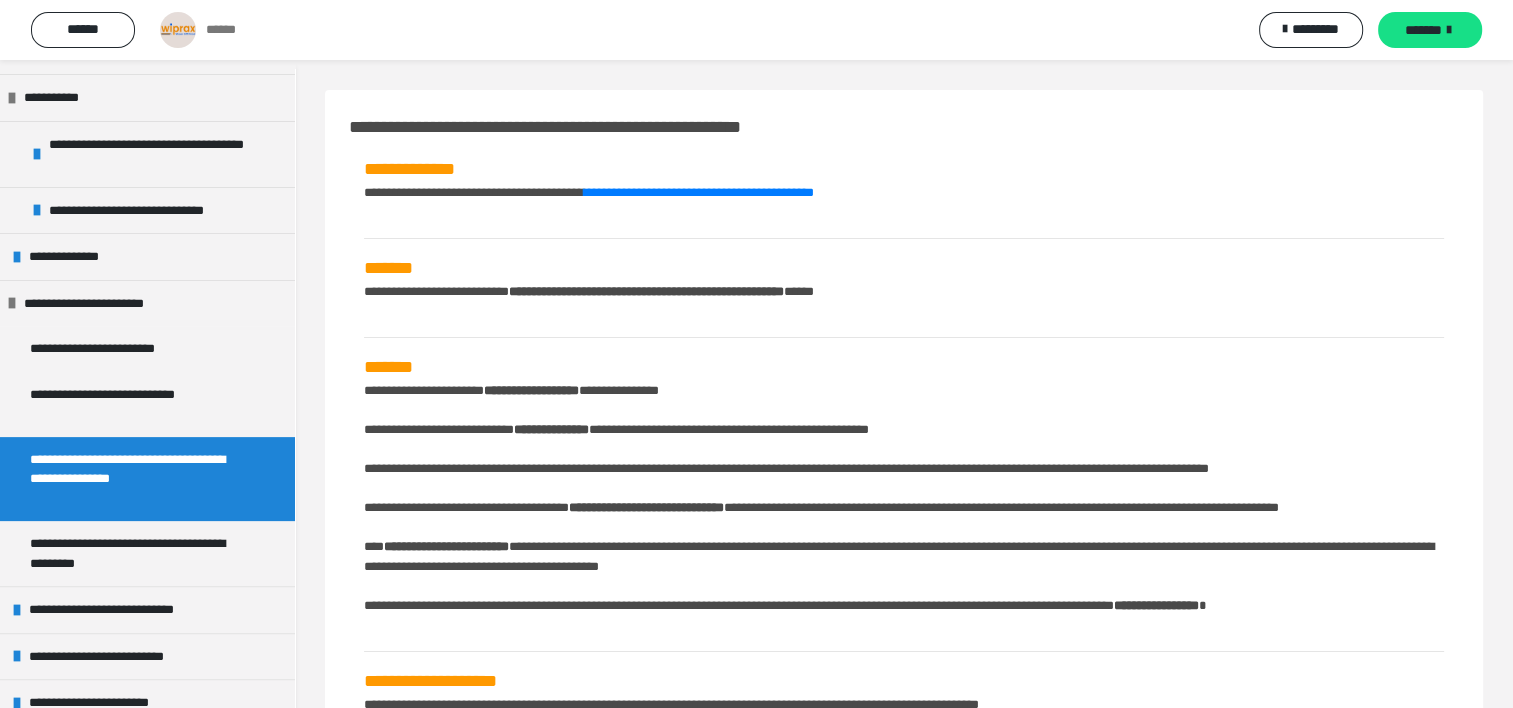 click on "**********" at bounding box center (904, 473) 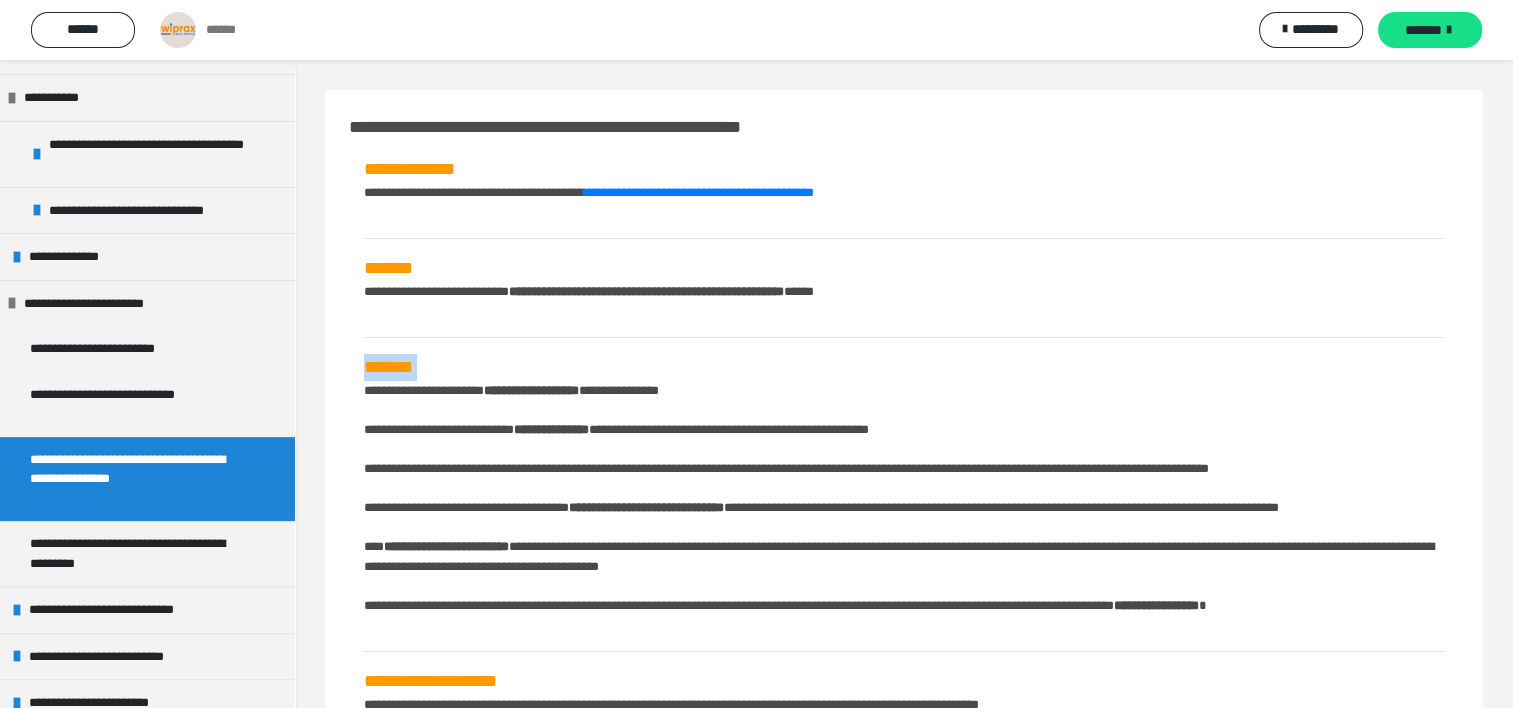 click on "**********" at bounding box center (904, 473) 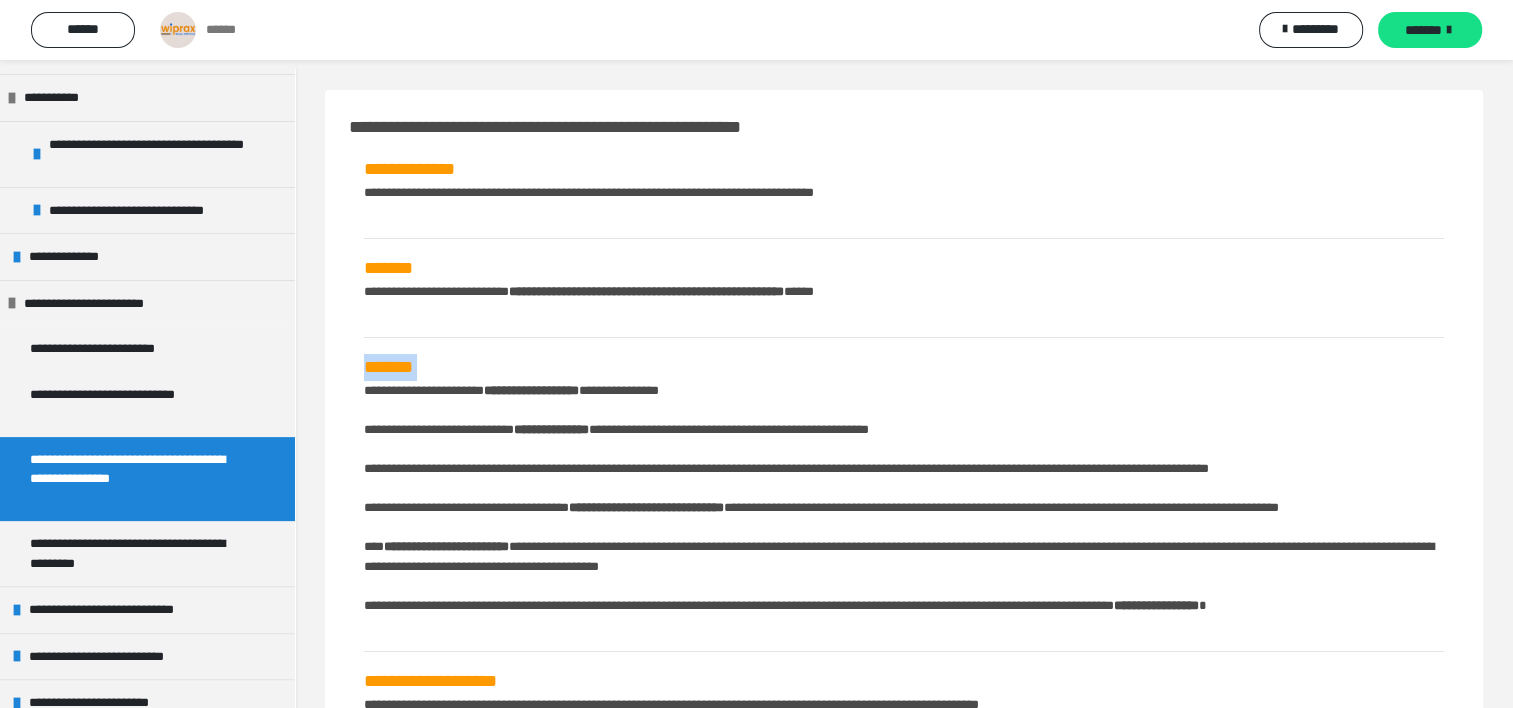 click on "**********" at bounding box center (699, 192) 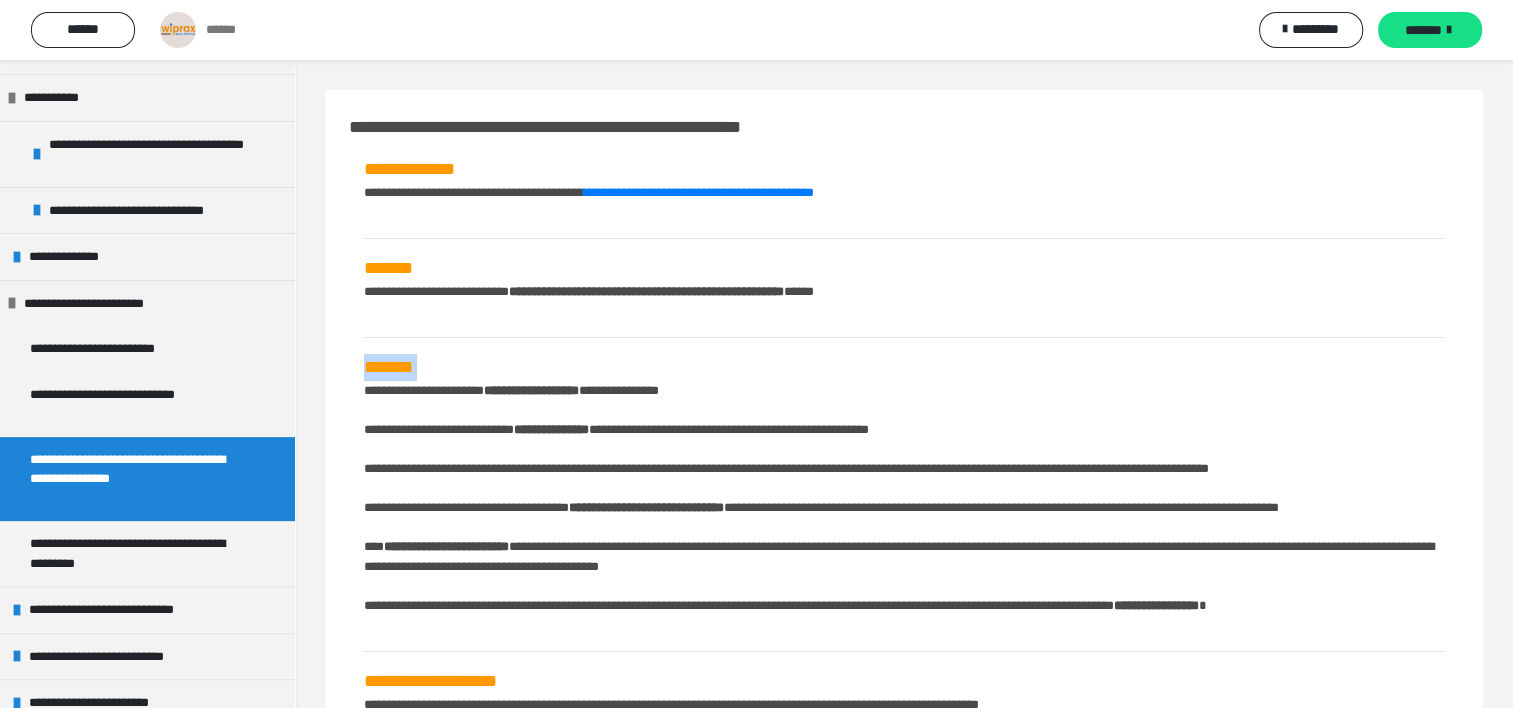 click on "**********" at bounding box center [904, 473] 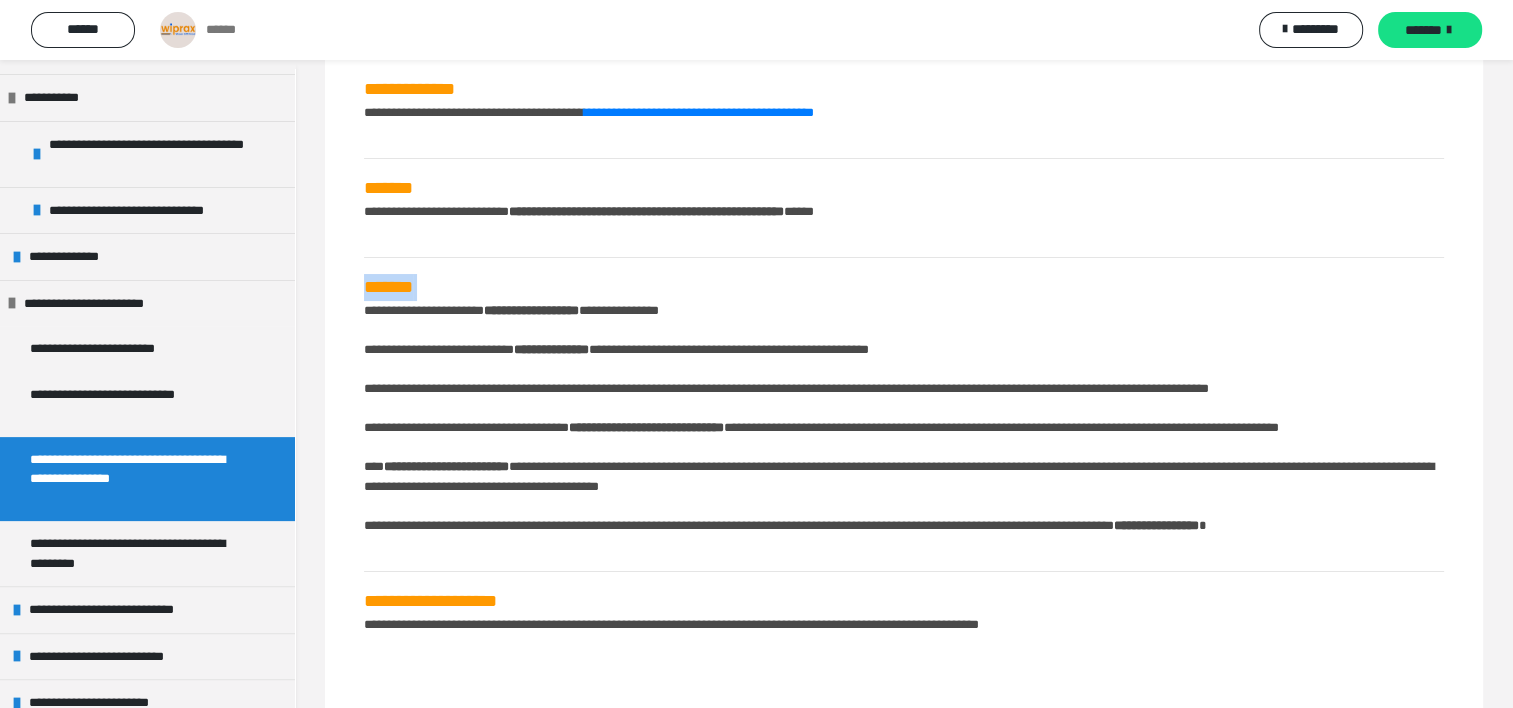 scroll, scrollTop: 200, scrollLeft: 0, axis: vertical 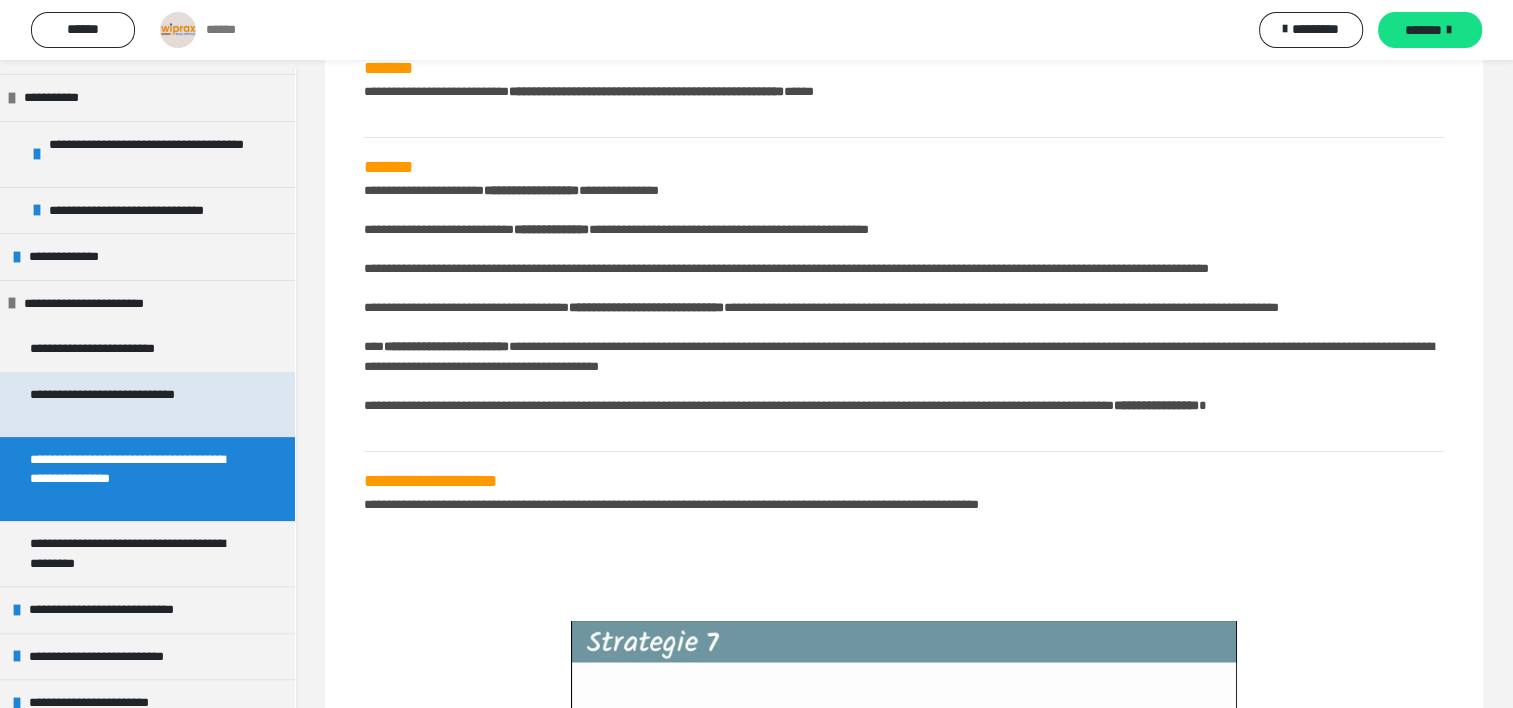 click on "**********" at bounding box center [132, 404] 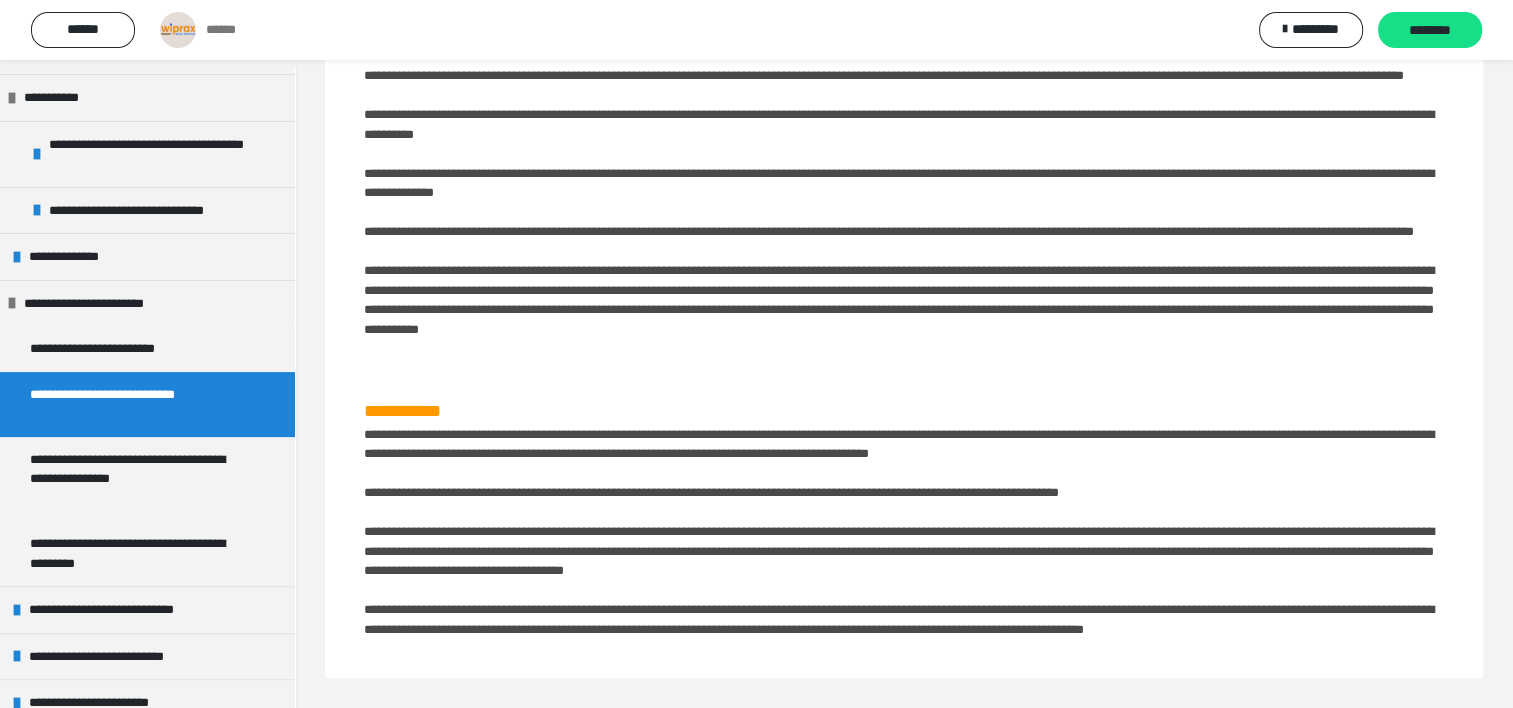 scroll, scrollTop: 409, scrollLeft: 0, axis: vertical 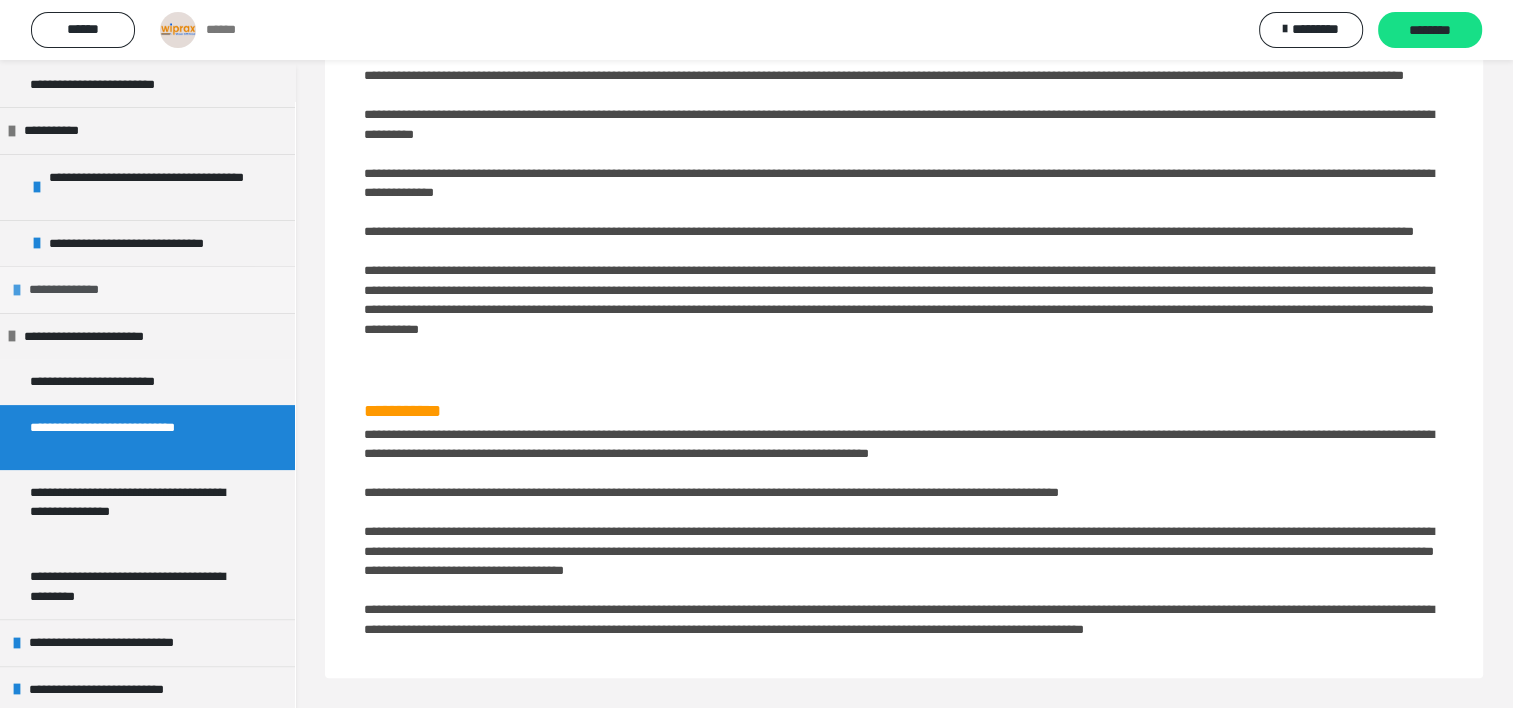 click at bounding box center [17, 290] 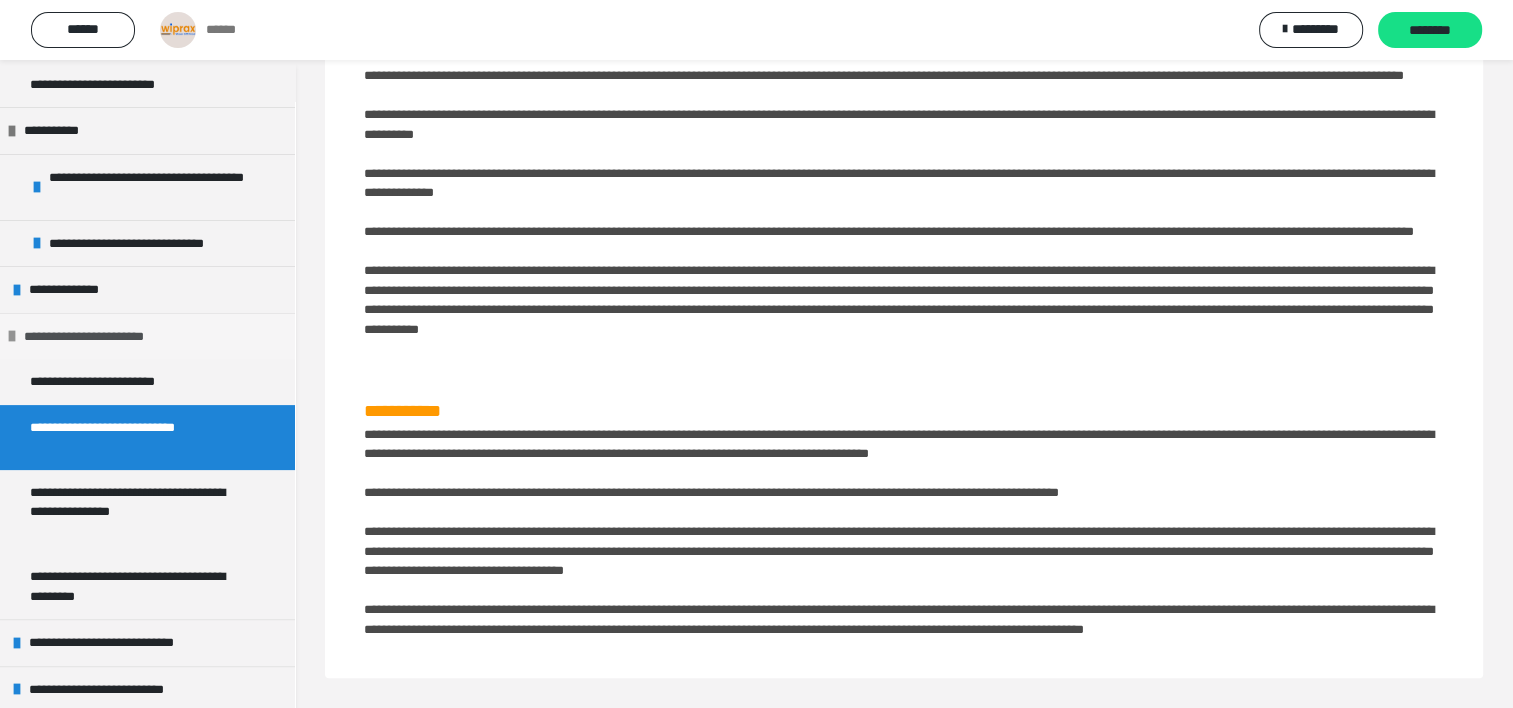 click at bounding box center [12, 336] 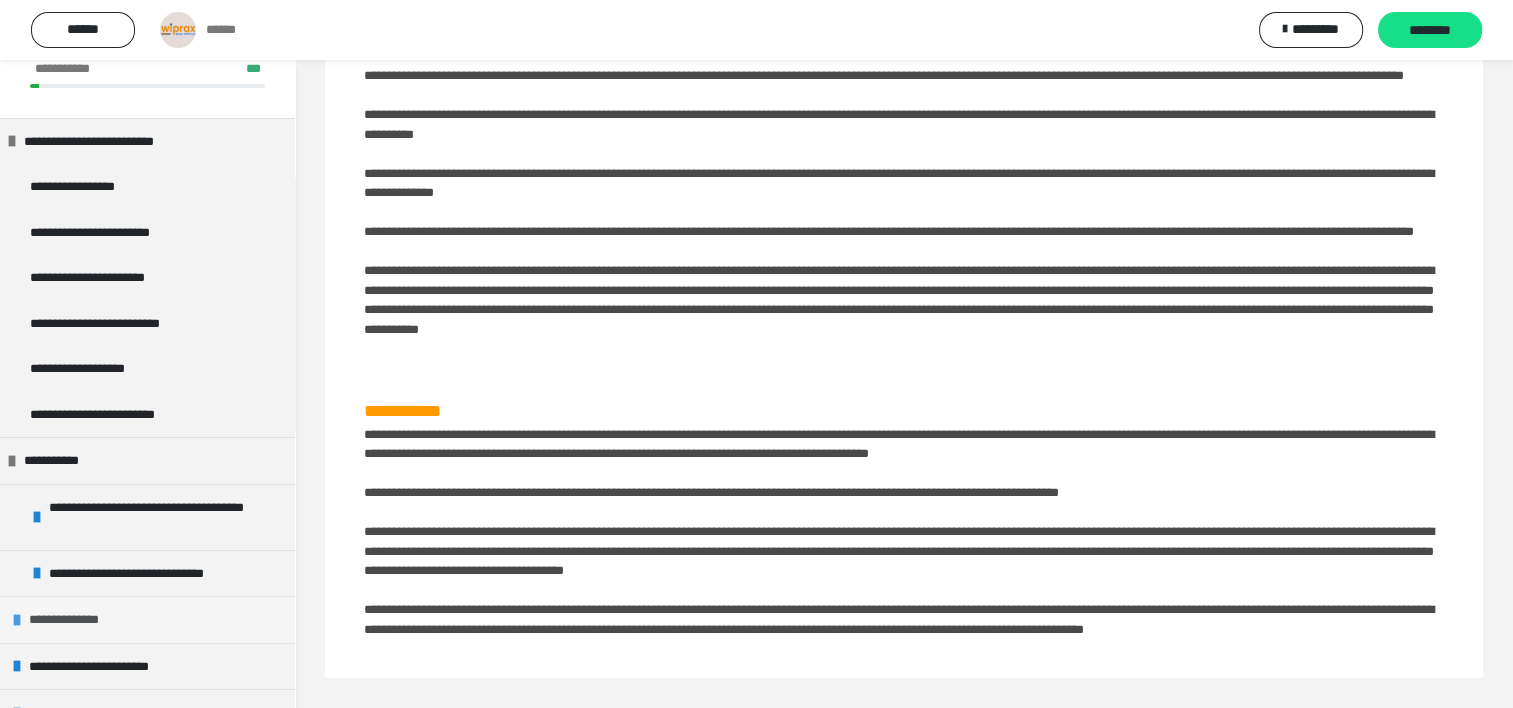 scroll, scrollTop: 307, scrollLeft: 0, axis: vertical 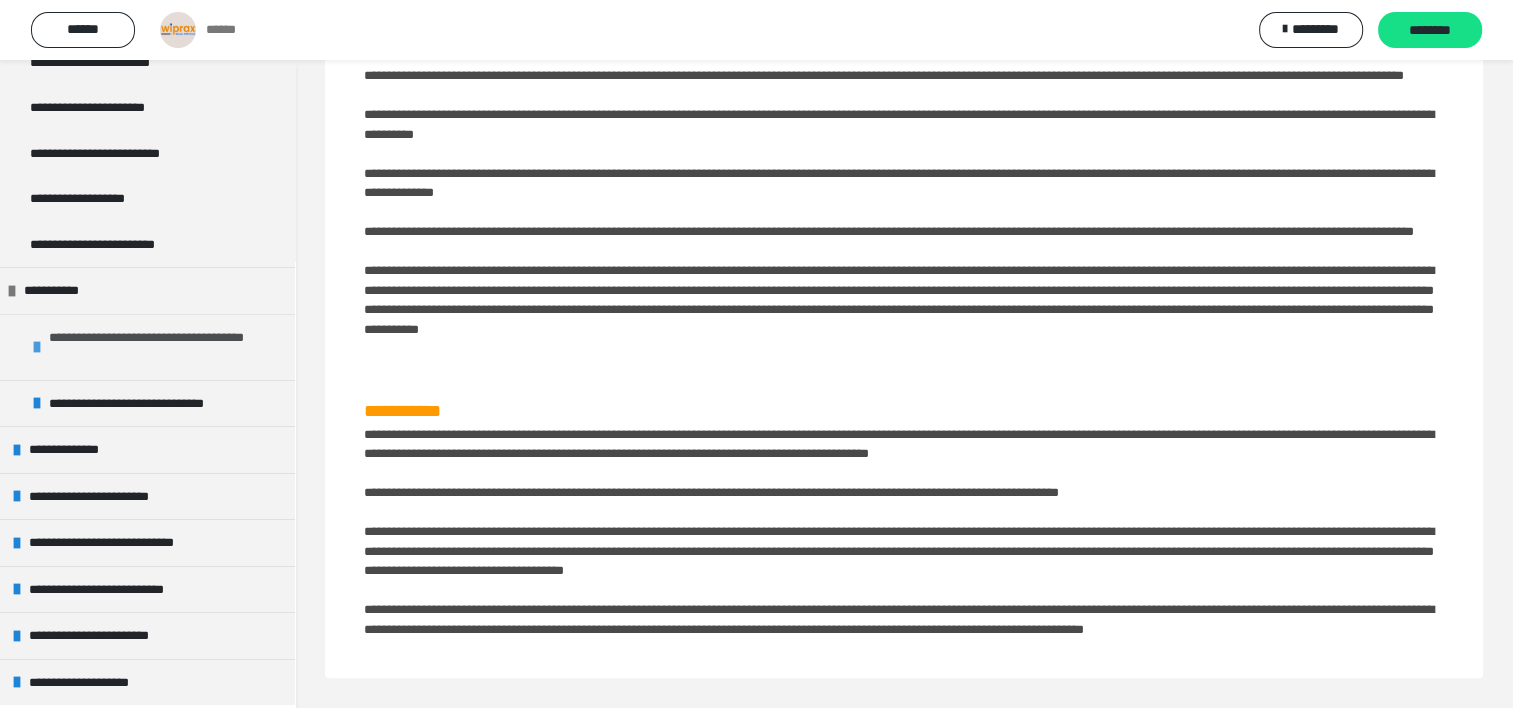 click at bounding box center (37, 347) 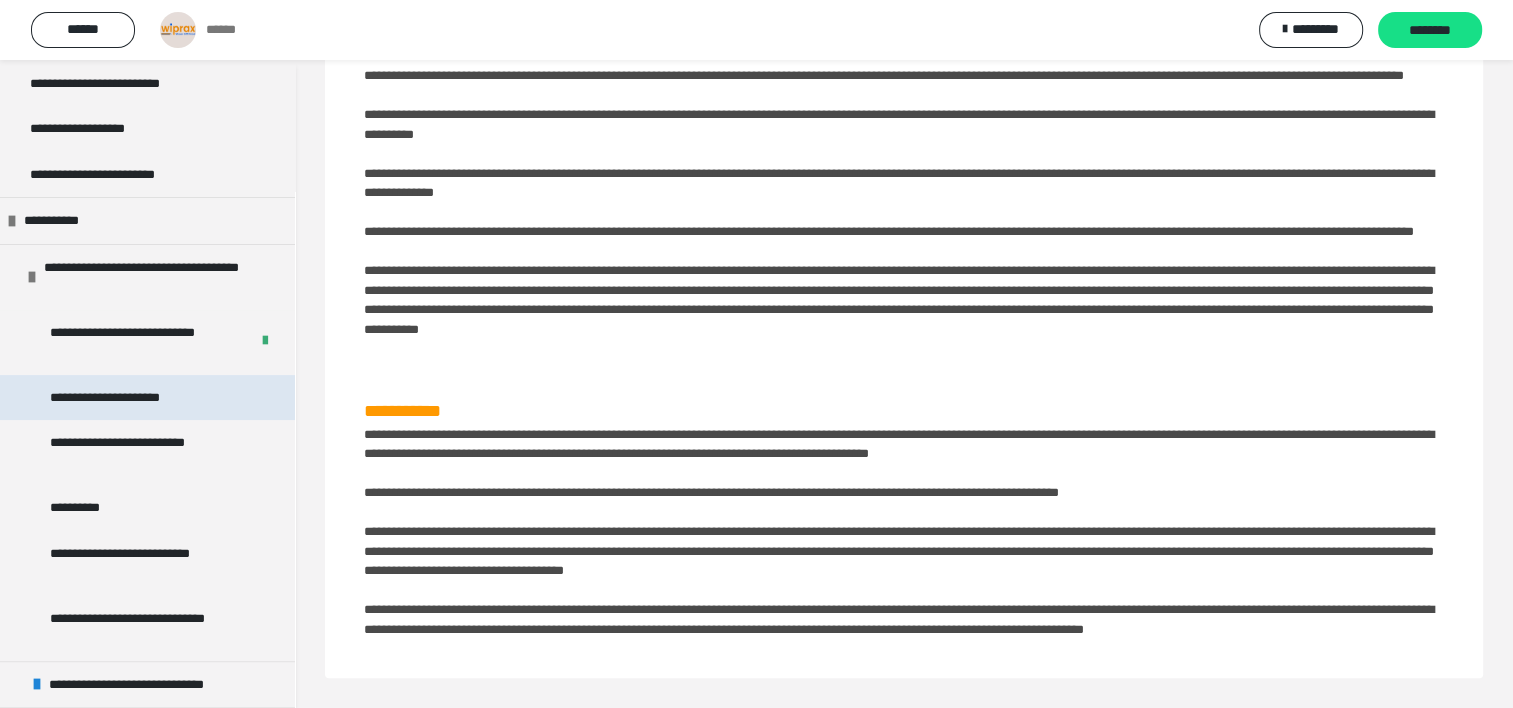 scroll, scrollTop: 407, scrollLeft: 0, axis: vertical 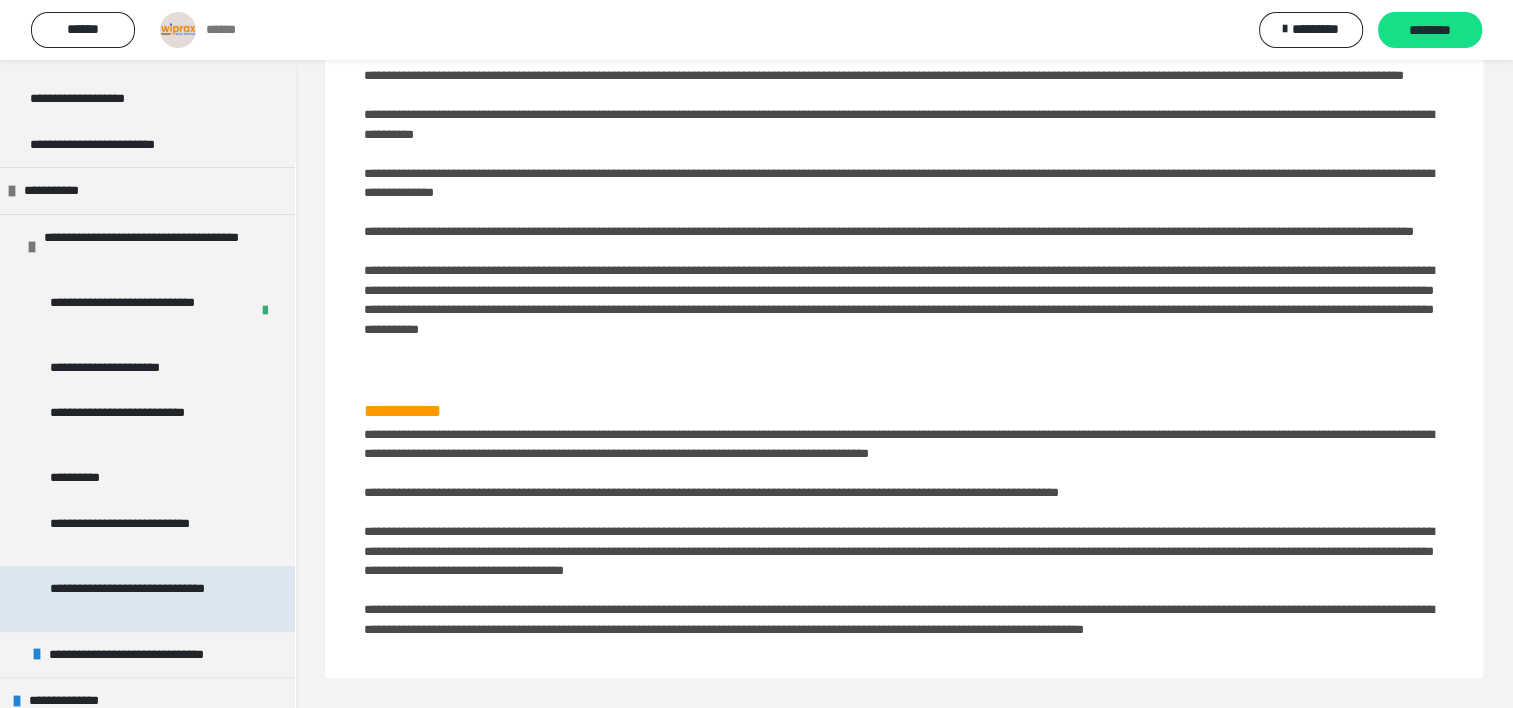 click on "**********" at bounding box center [142, 598] 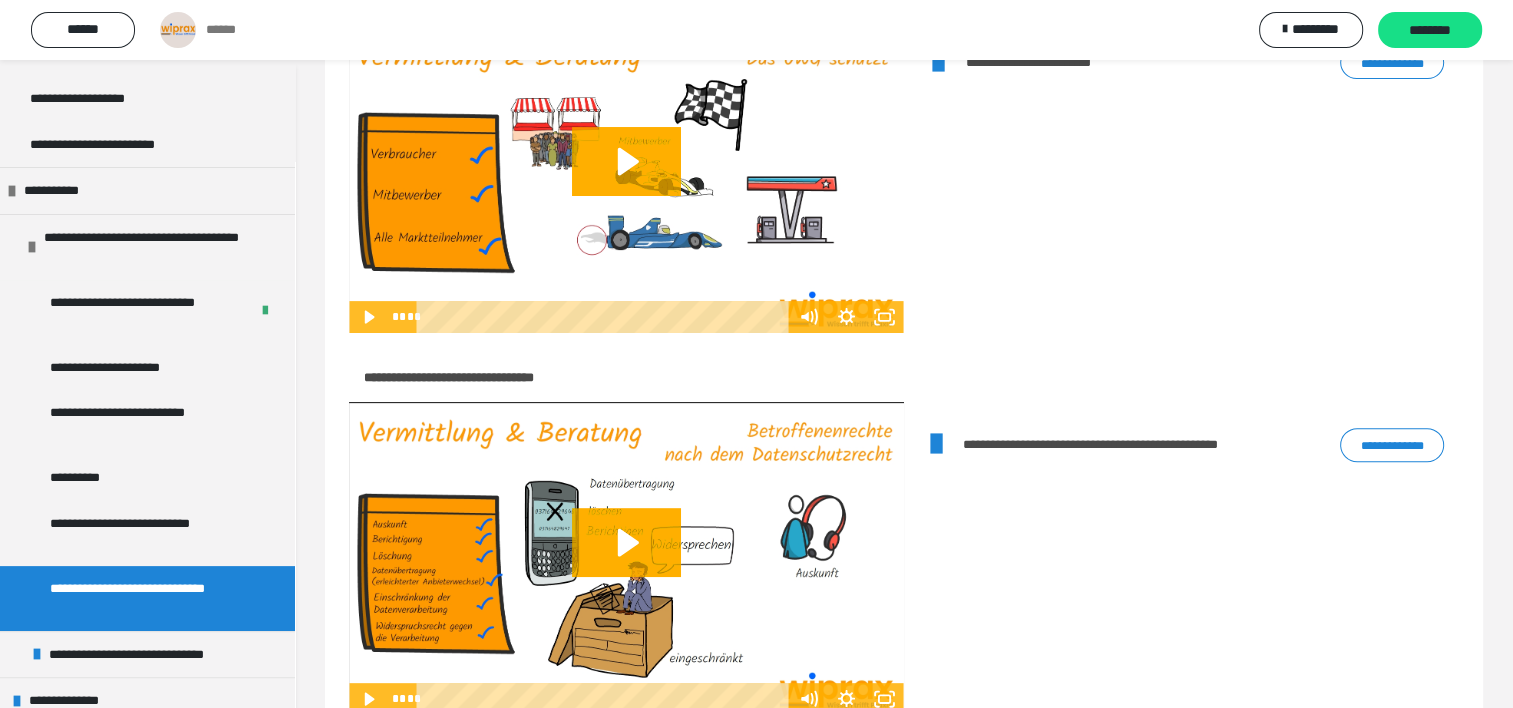 scroll, scrollTop: 0, scrollLeft: 0, axis: both 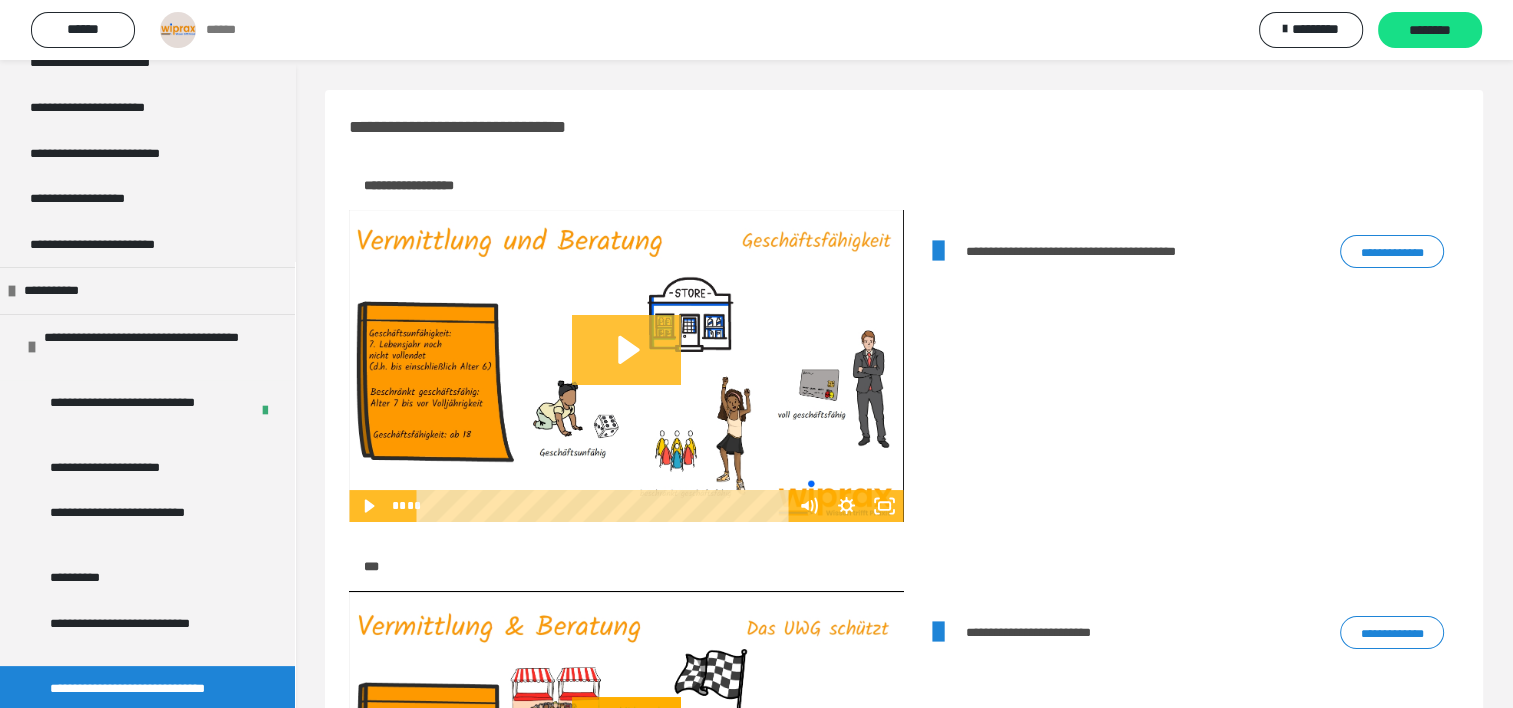 click 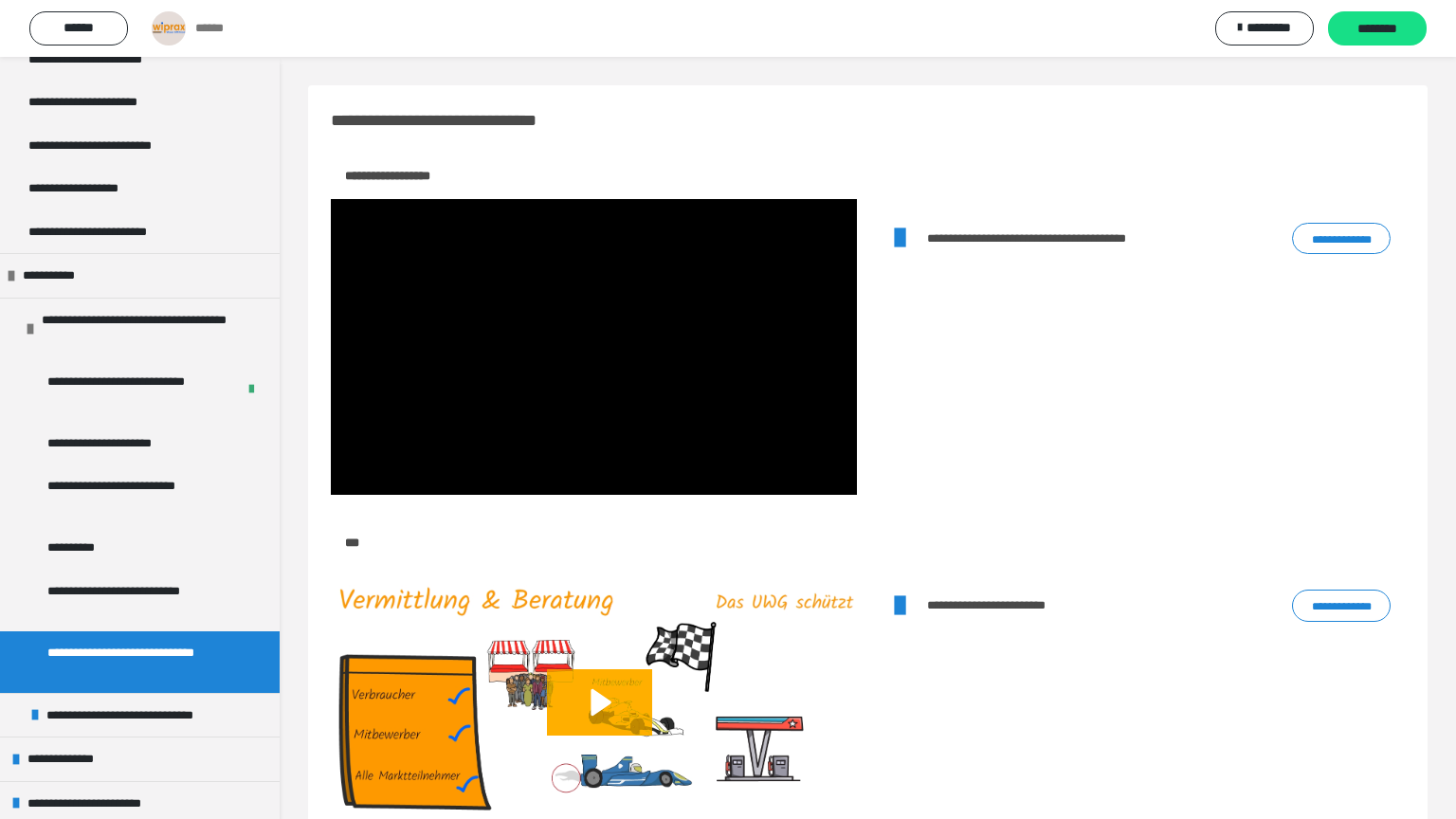 type 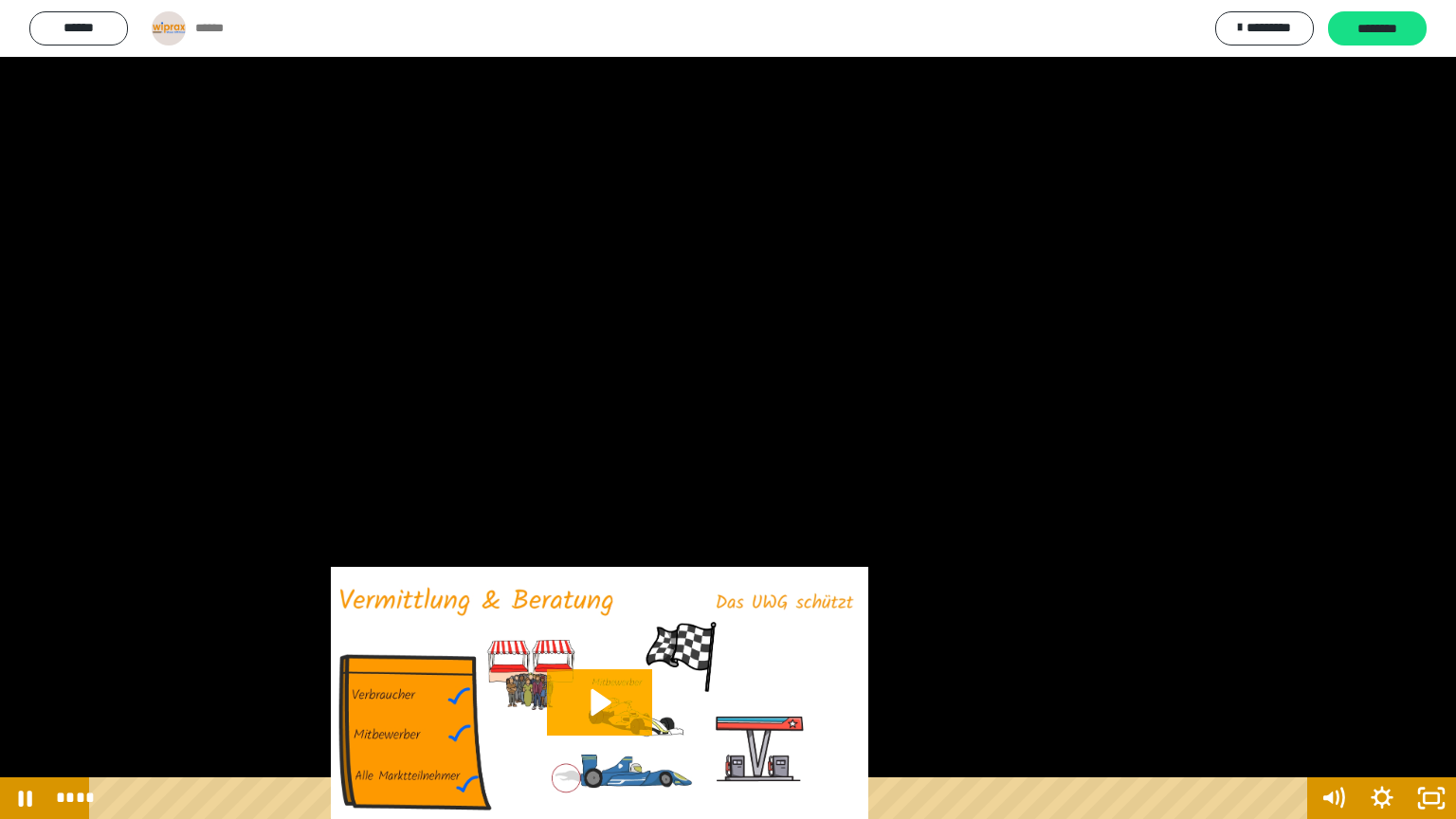 click on "****" at bounding box center [701, 798] 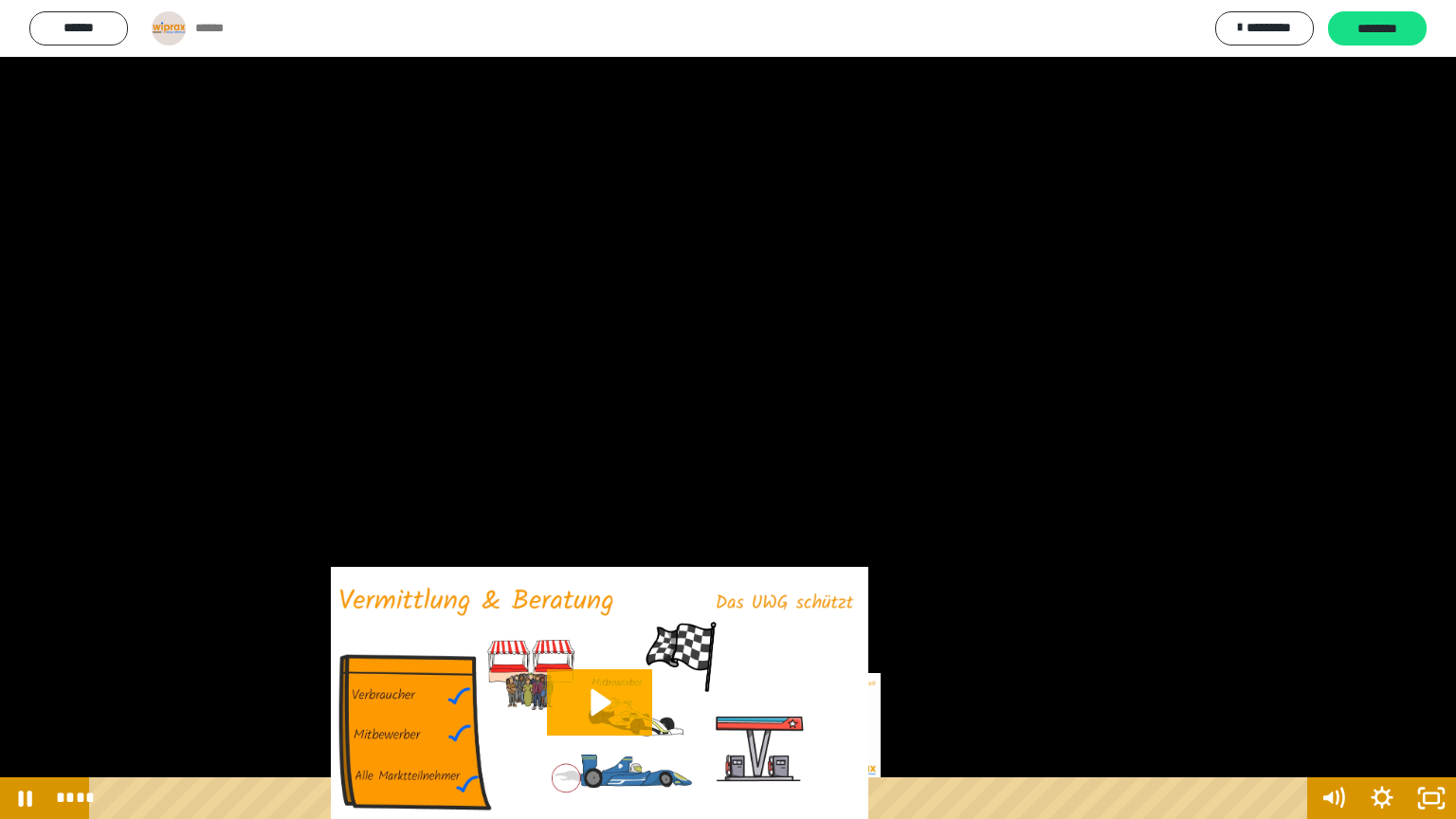 click on "****" at bounding box center [701, 798] 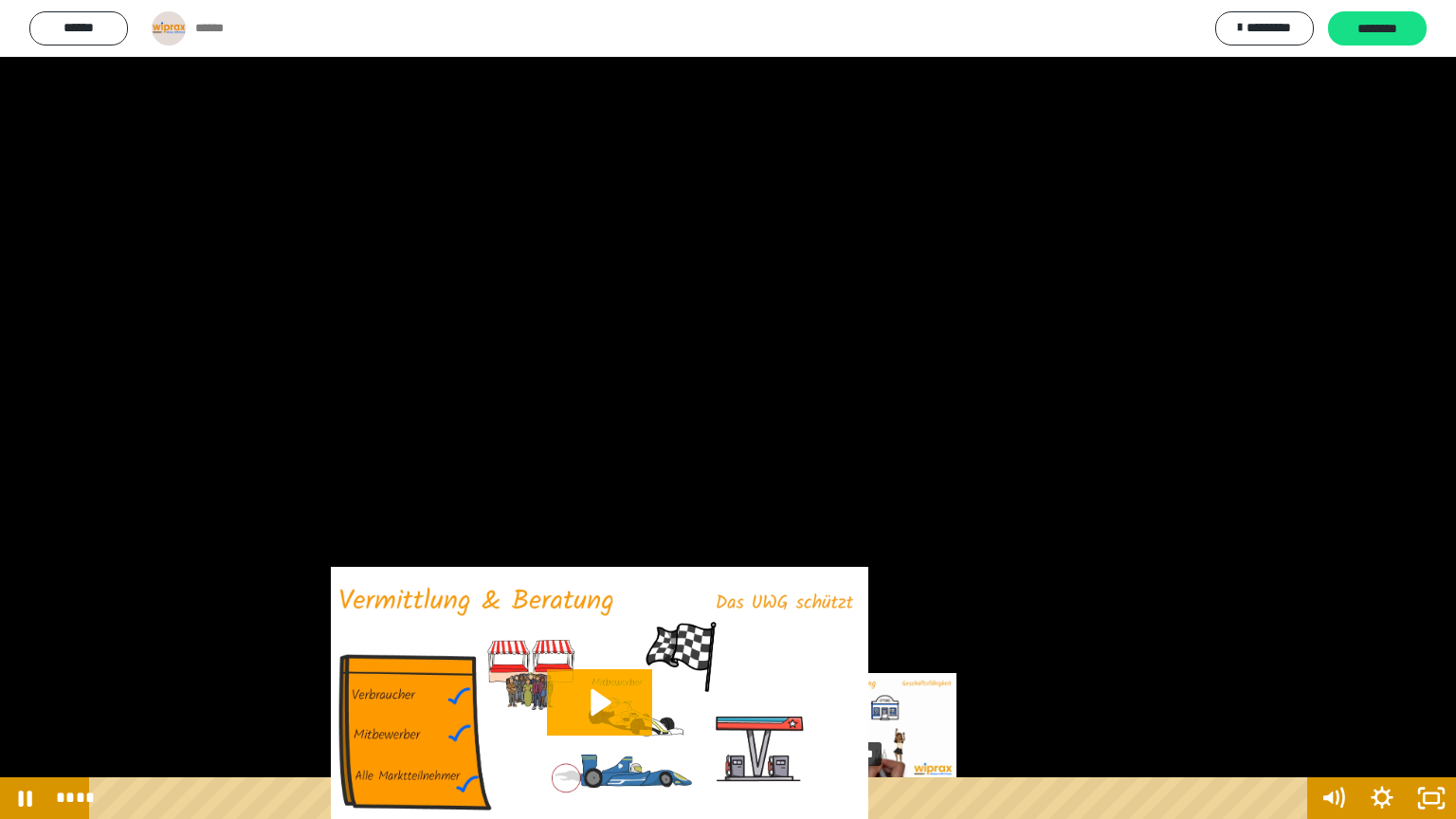 click on "****" at bounding box center (701, 798) 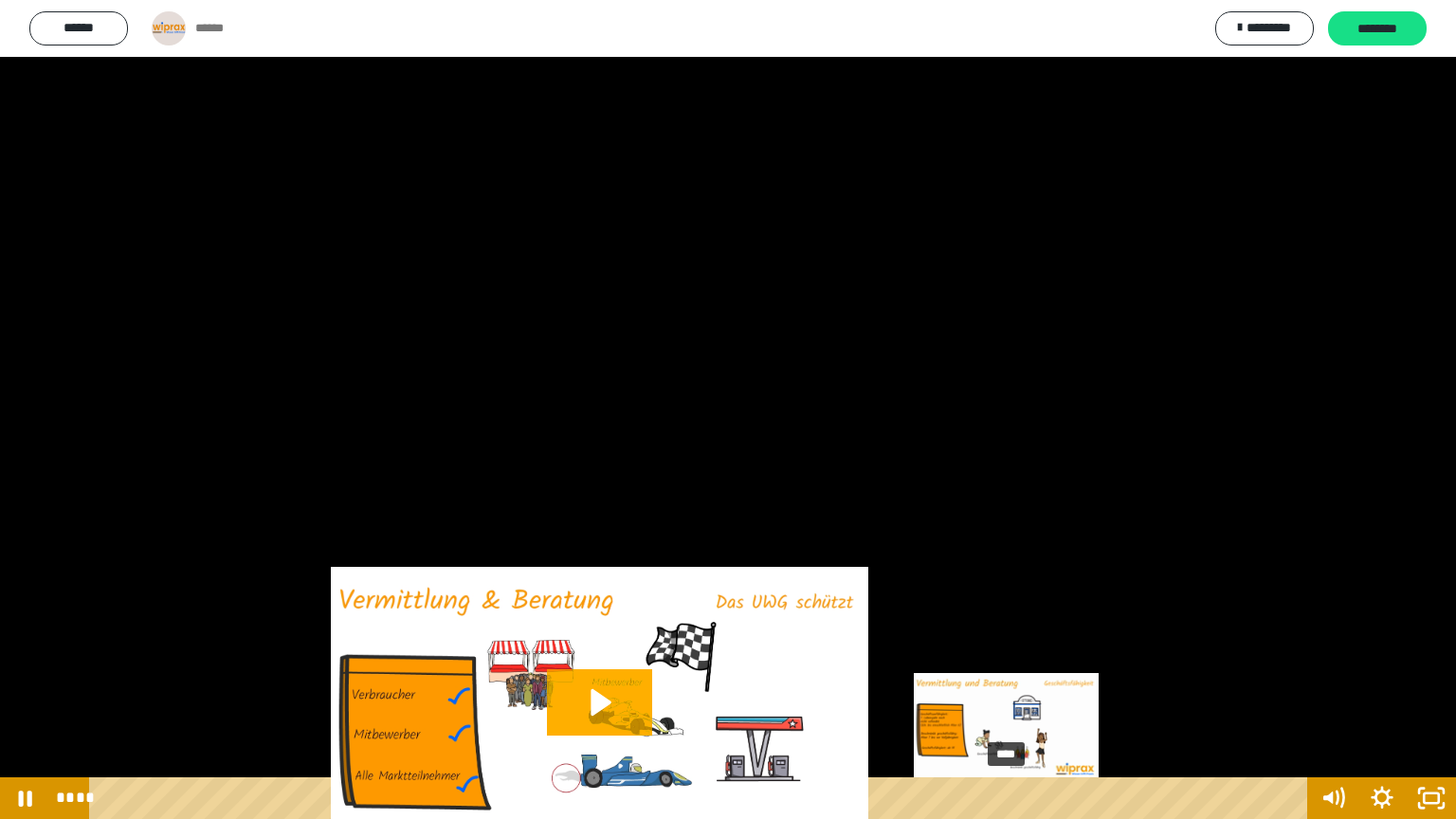 click on "****" at bounding box center (701, 798) 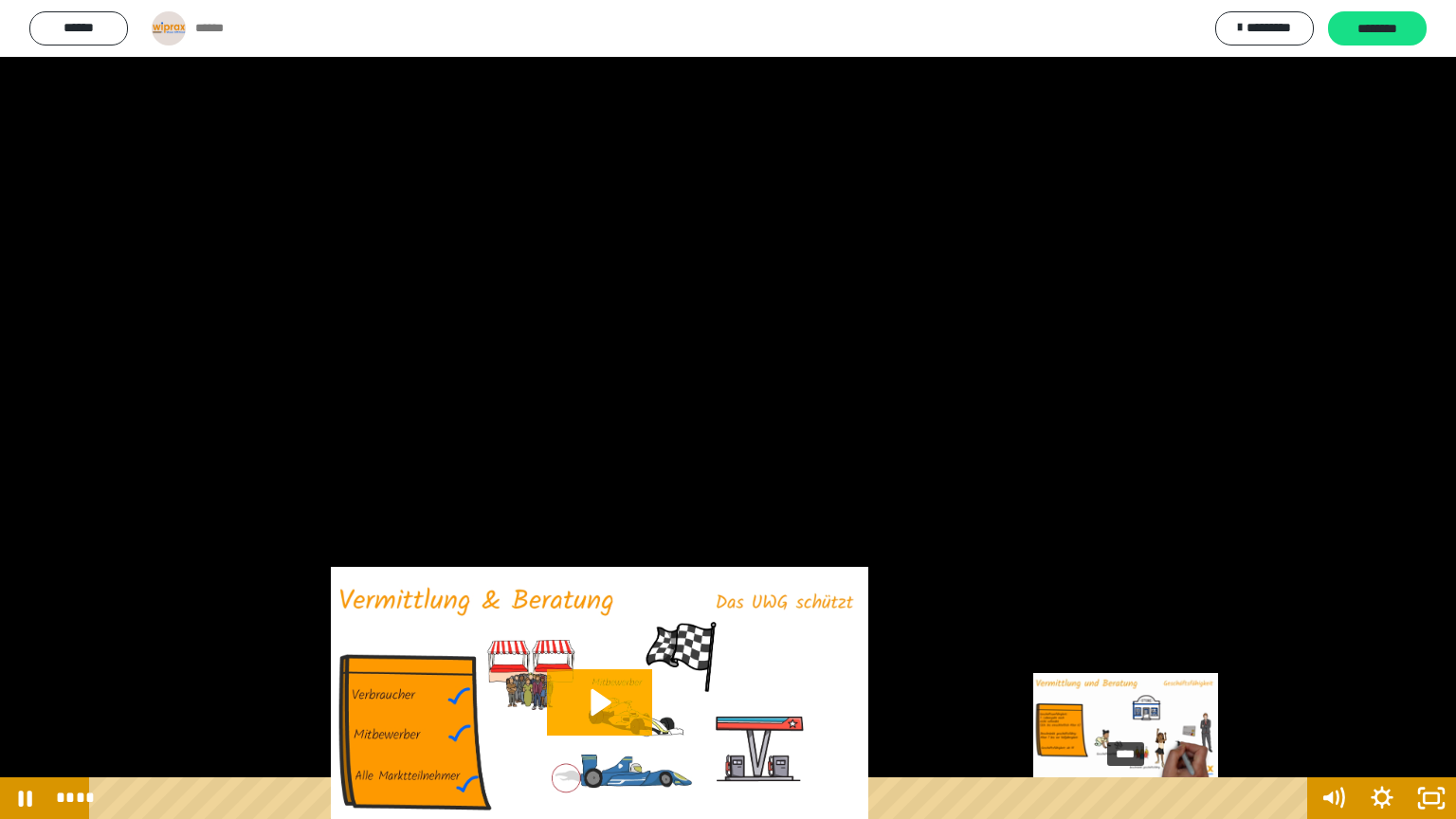 click on "****" at bounding box center (701, 798) 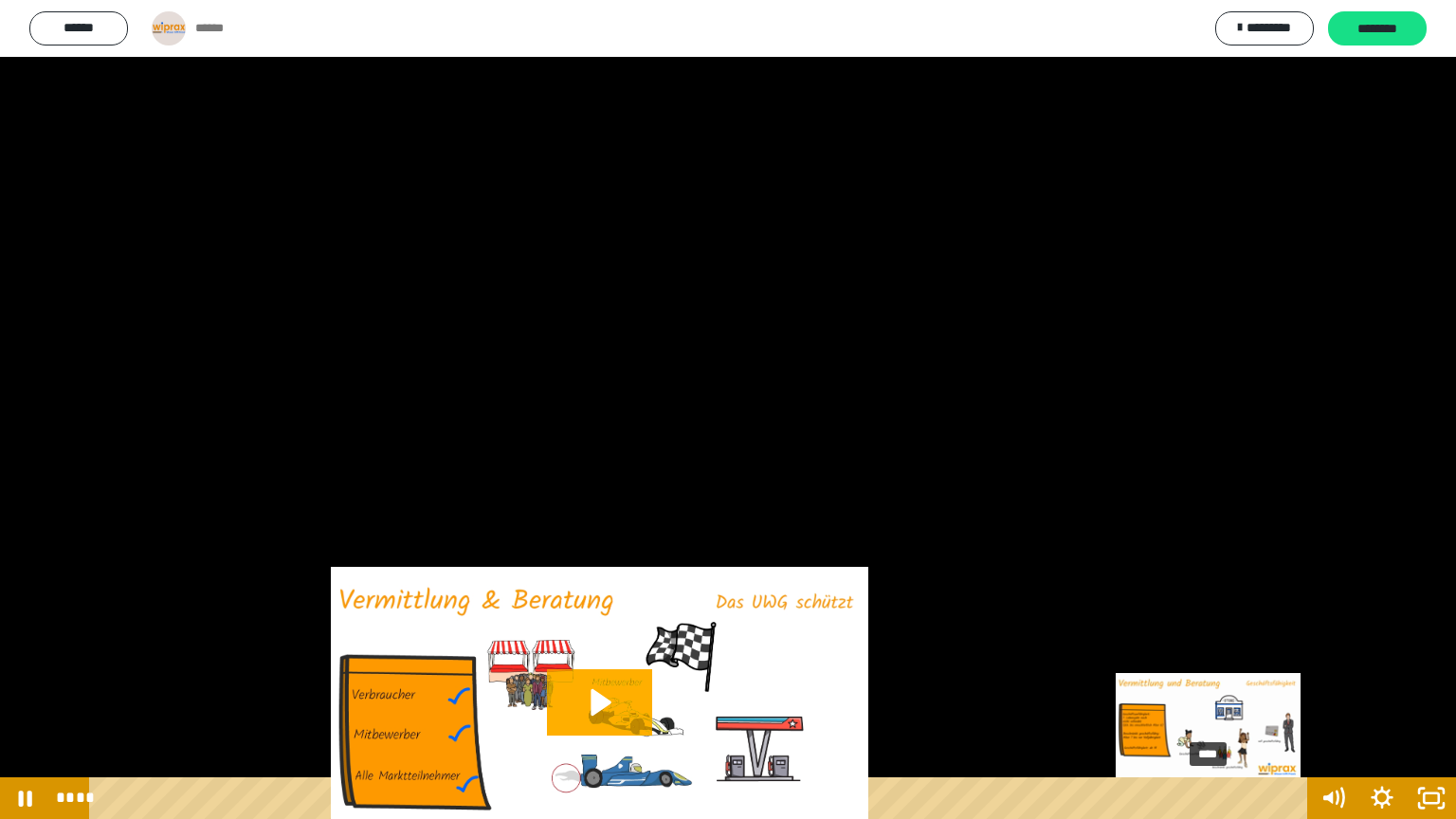 click on "****" at bounding box center [701, 798] 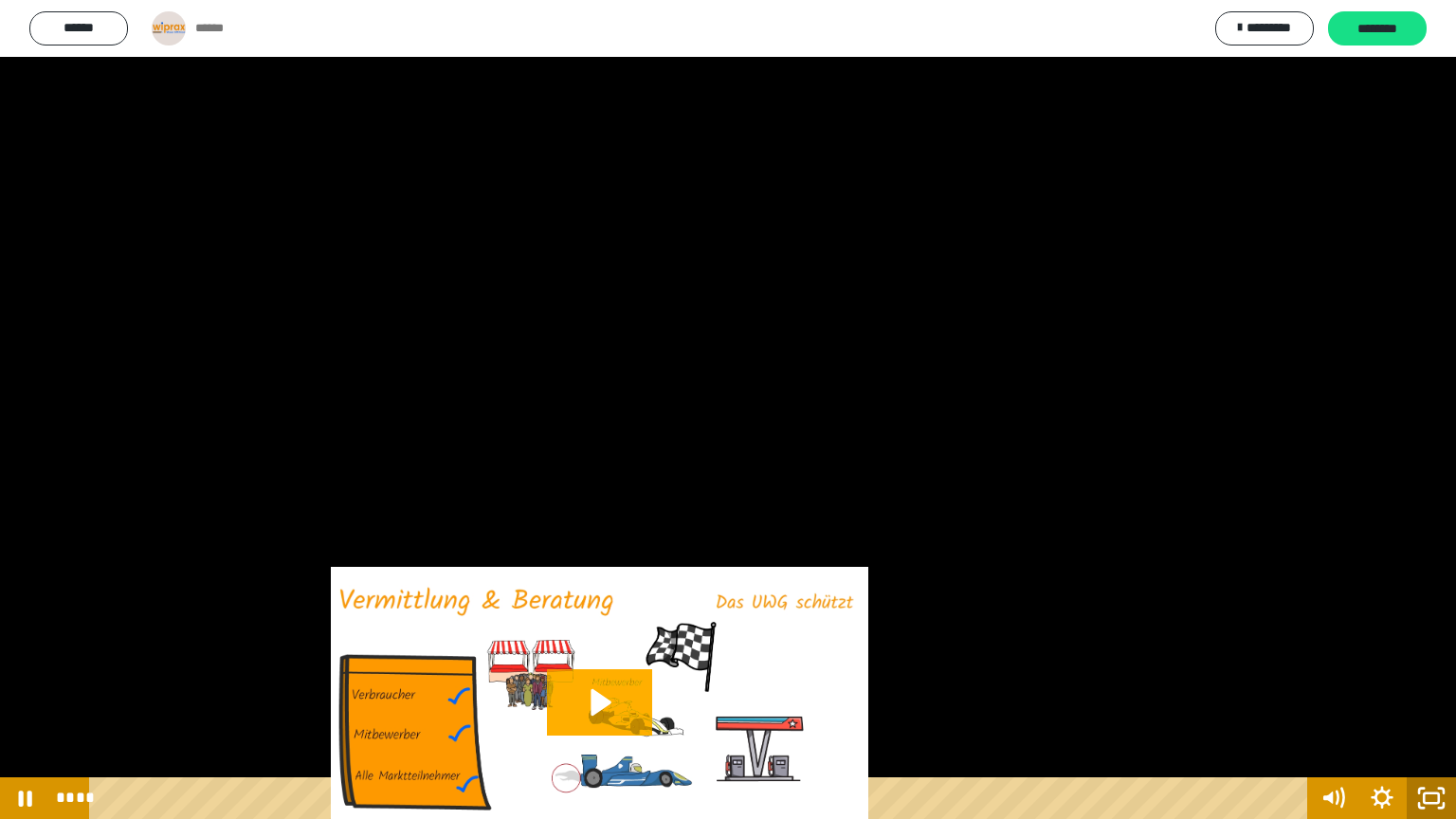 click 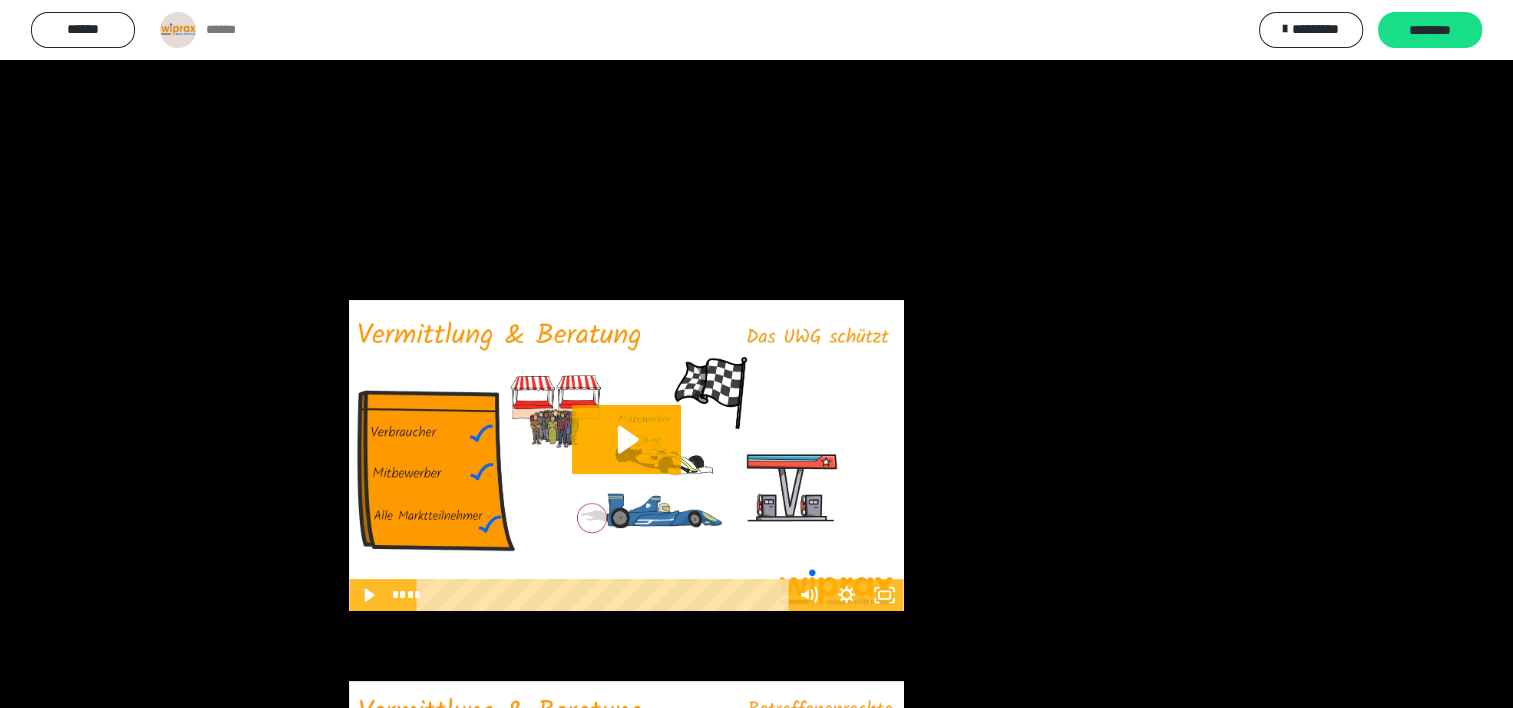scroll, scrollTop: 400, scrollLeft: 0, axis: vertical 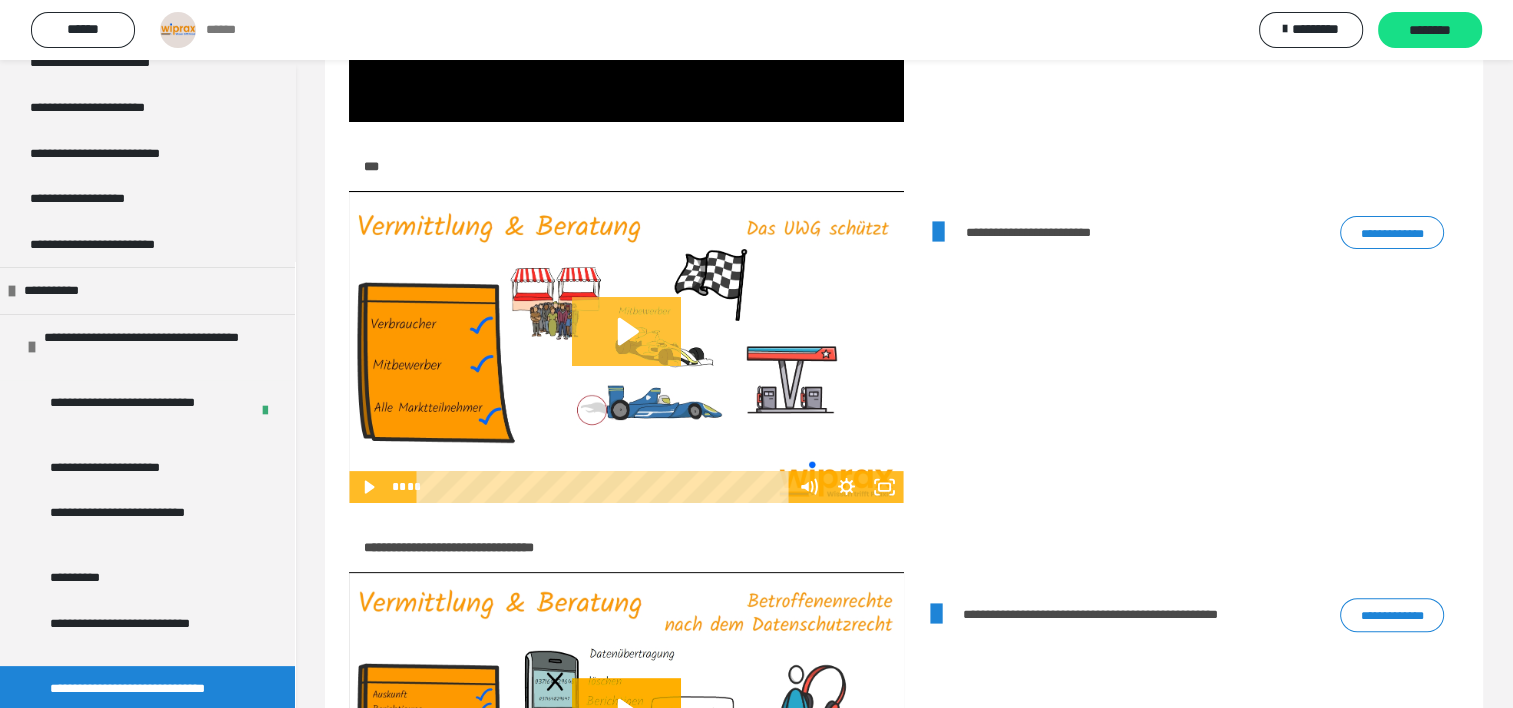 click 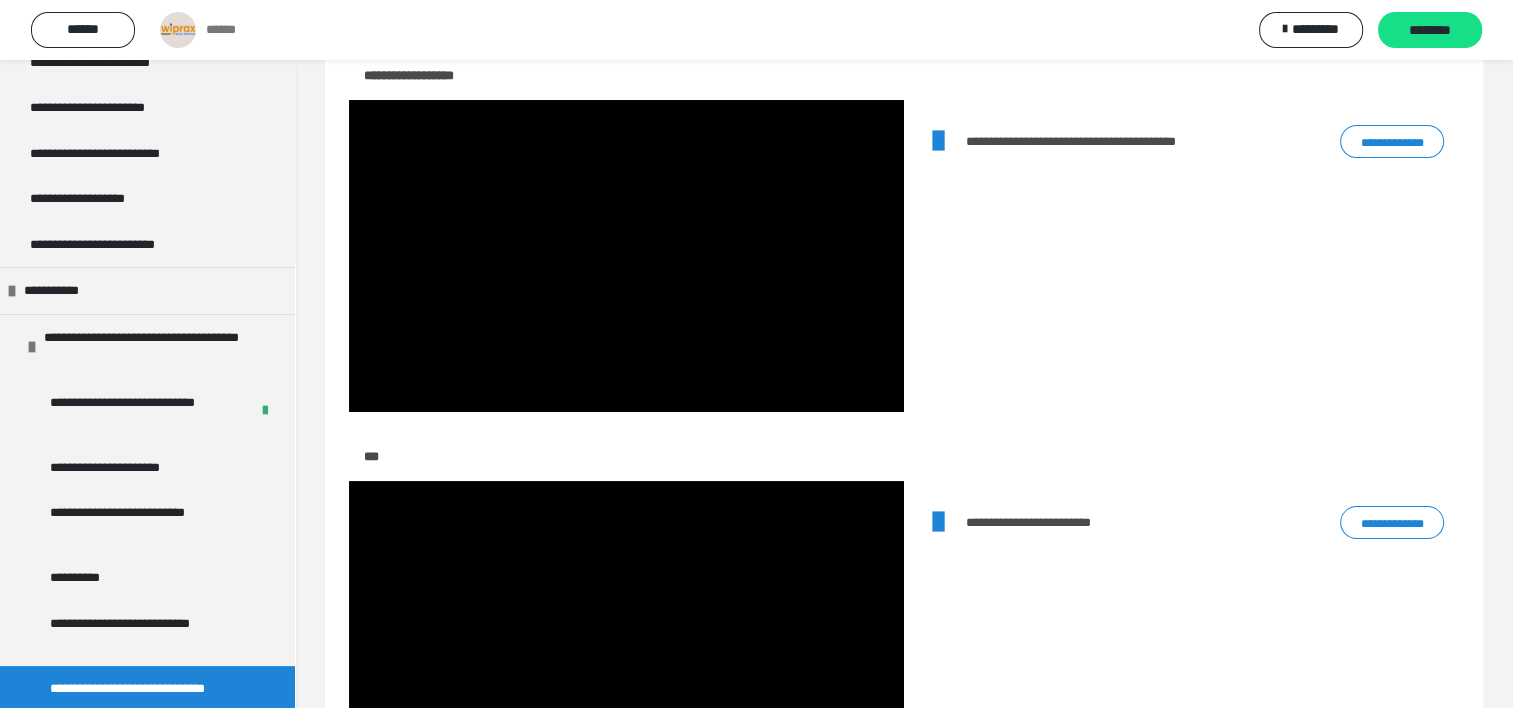 scroll, scrollTop: 100, scrollLeft: 0, axis: vertical 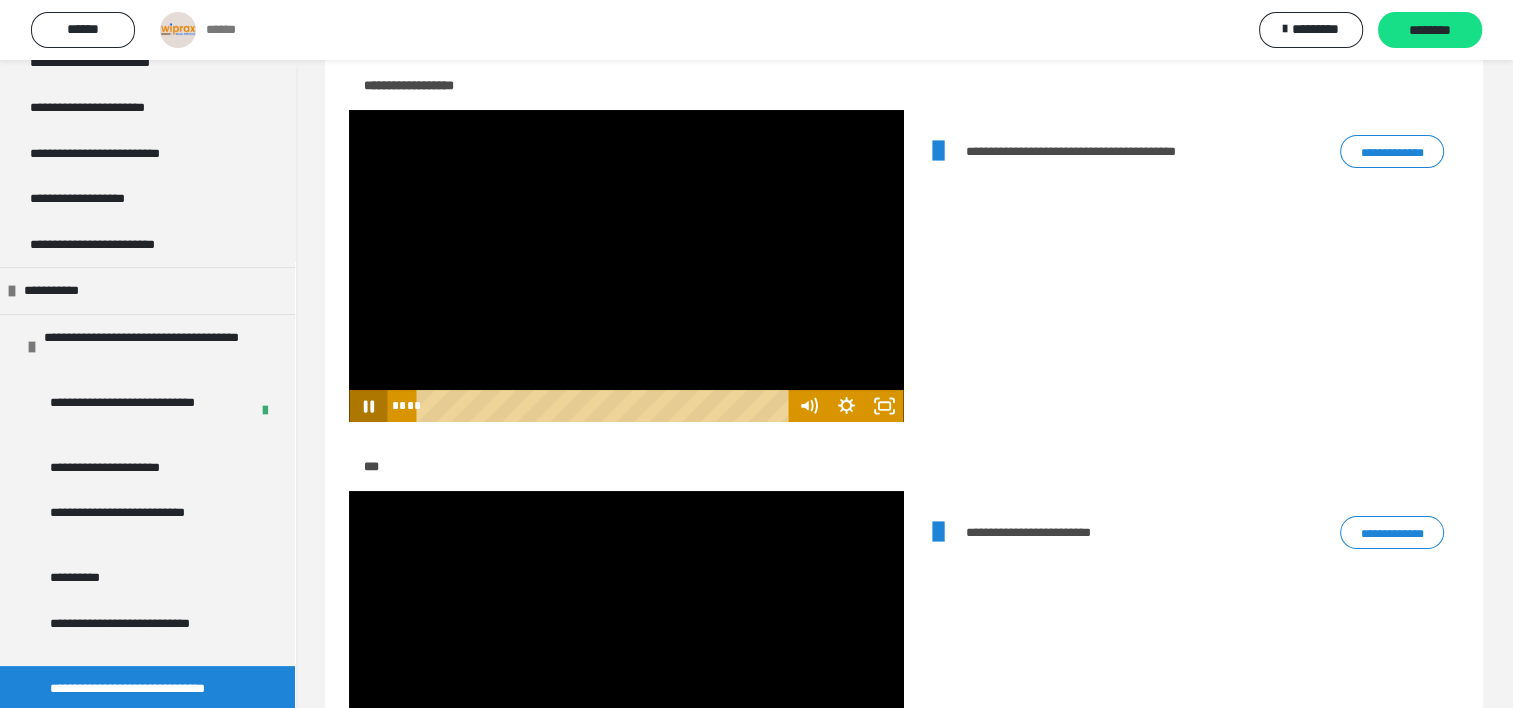 click 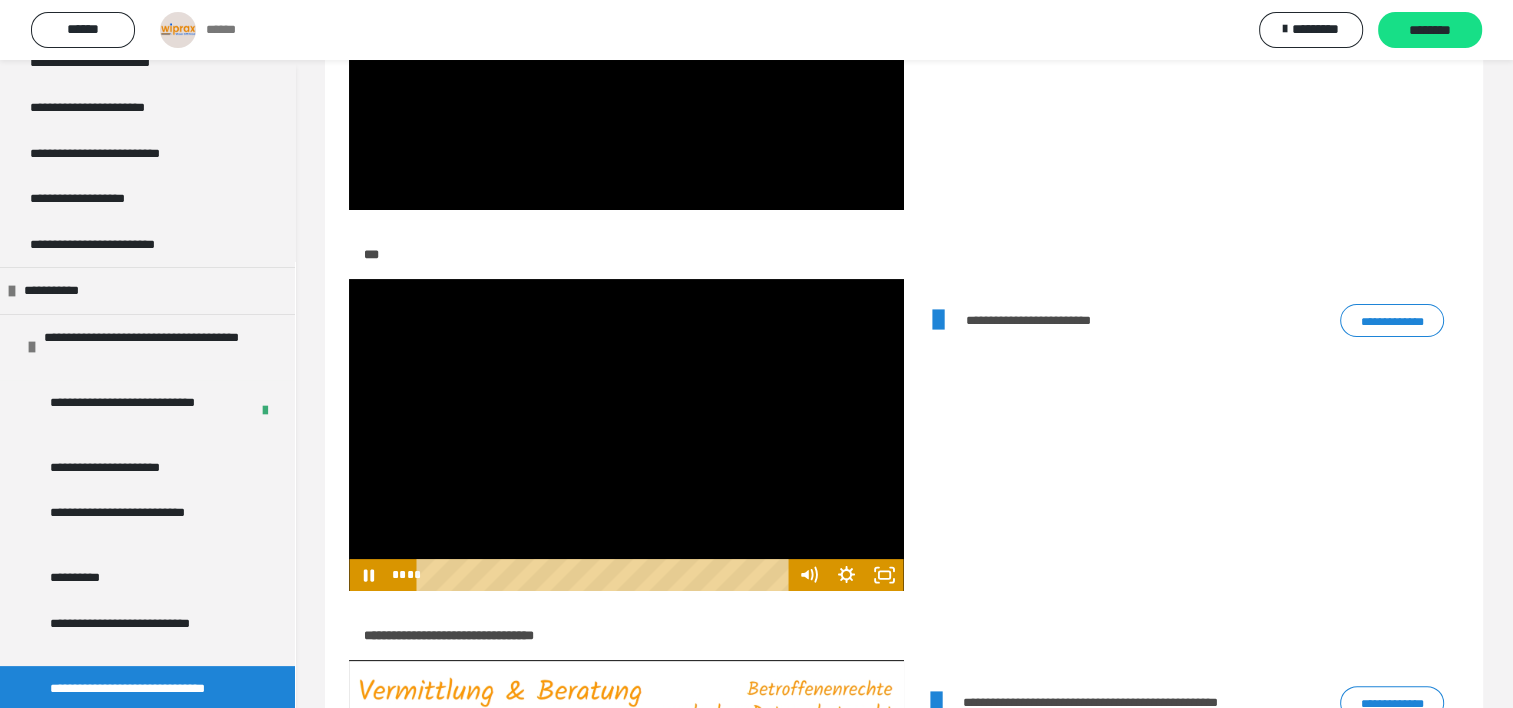 scroll, scrollTop: 400, scrollLeft: 0, axis: vertical 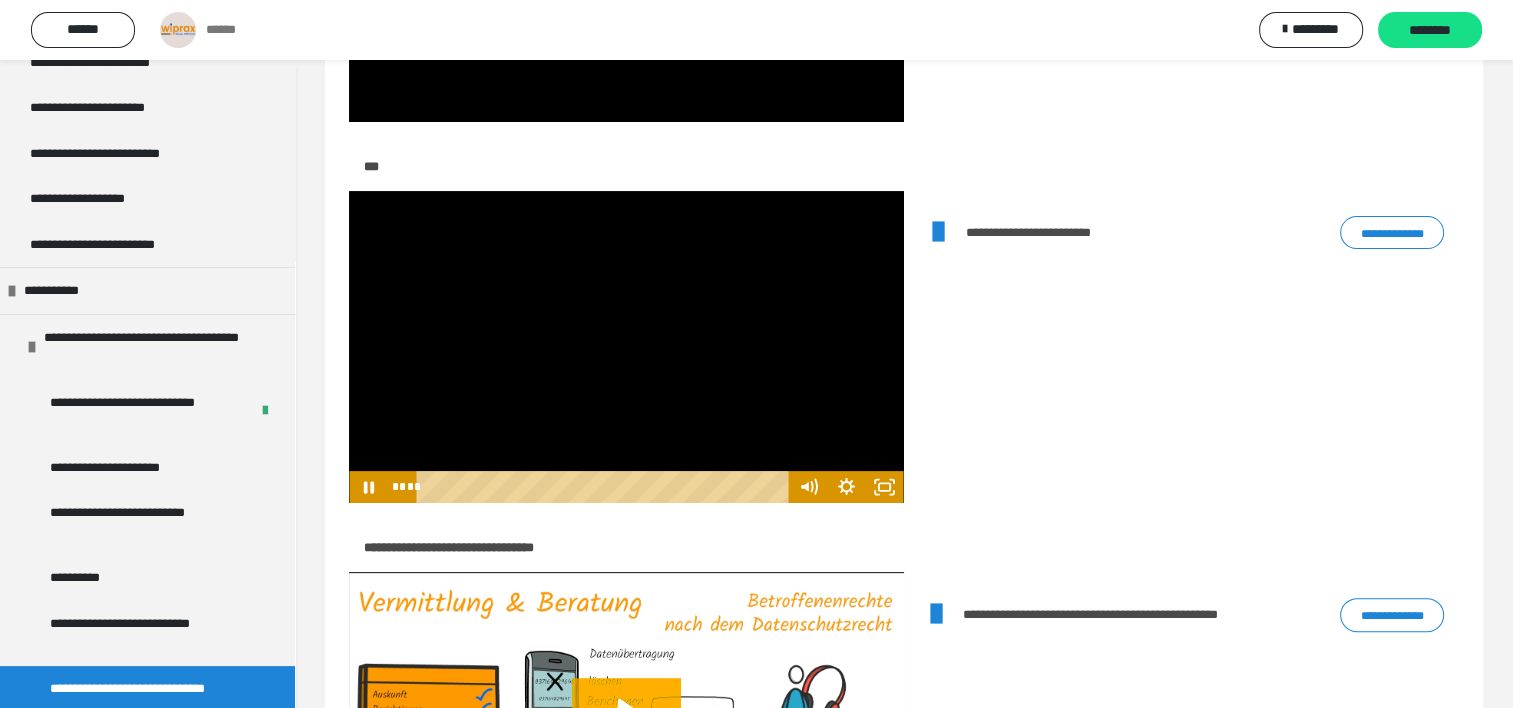 click at bounding box center [626, 347] 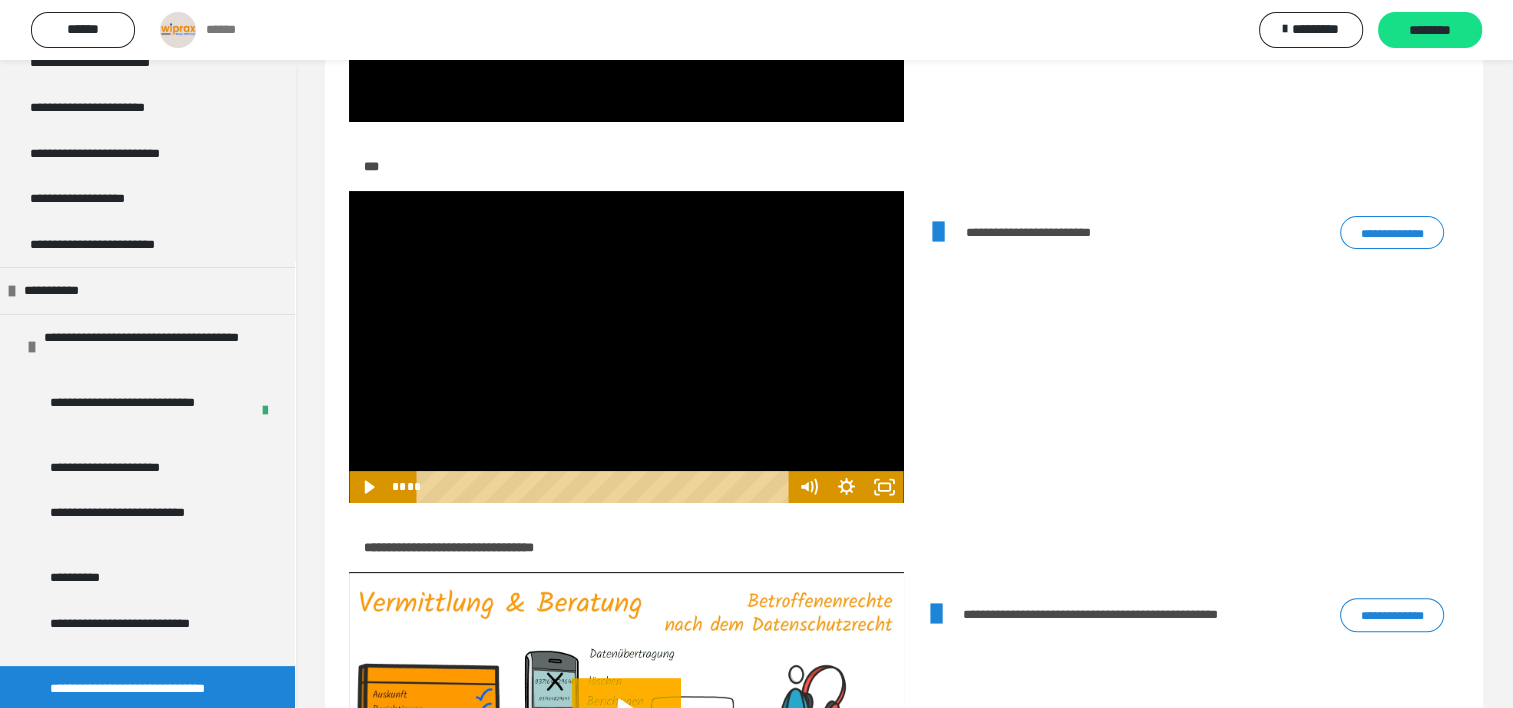 click at bounding box center (626, 347) 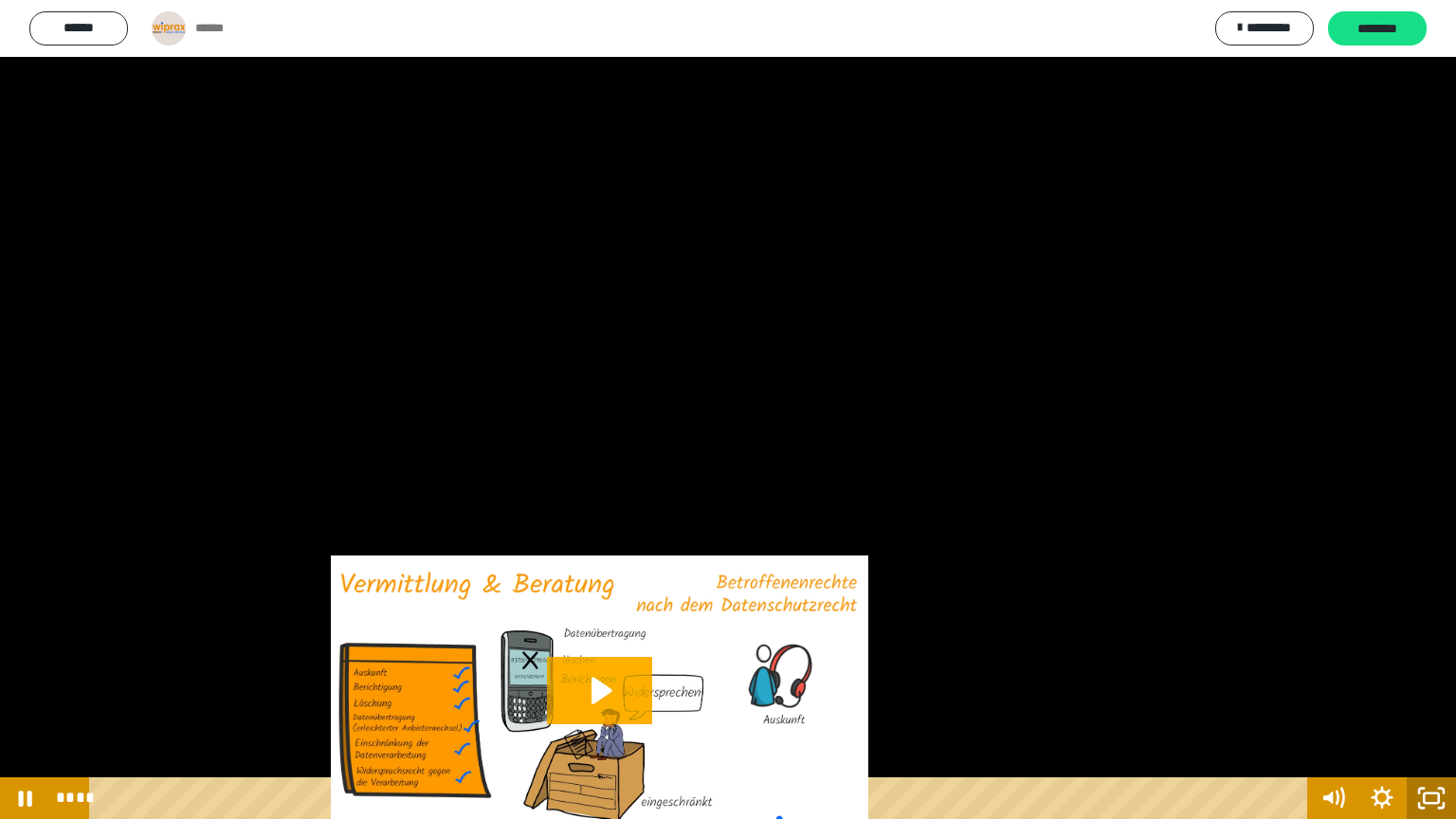 click 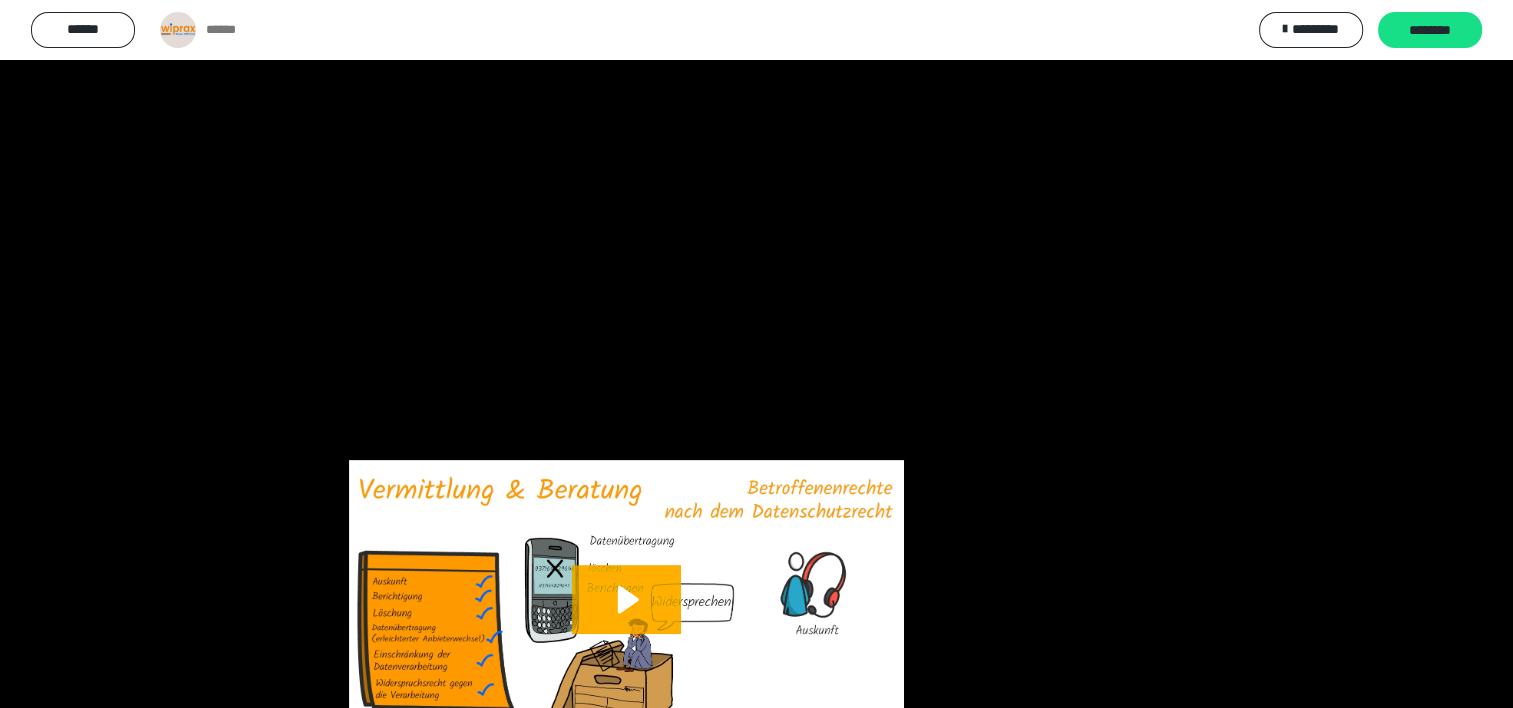 scroll, scrollTop: 600, scrollLeft: 0, axis: vertical 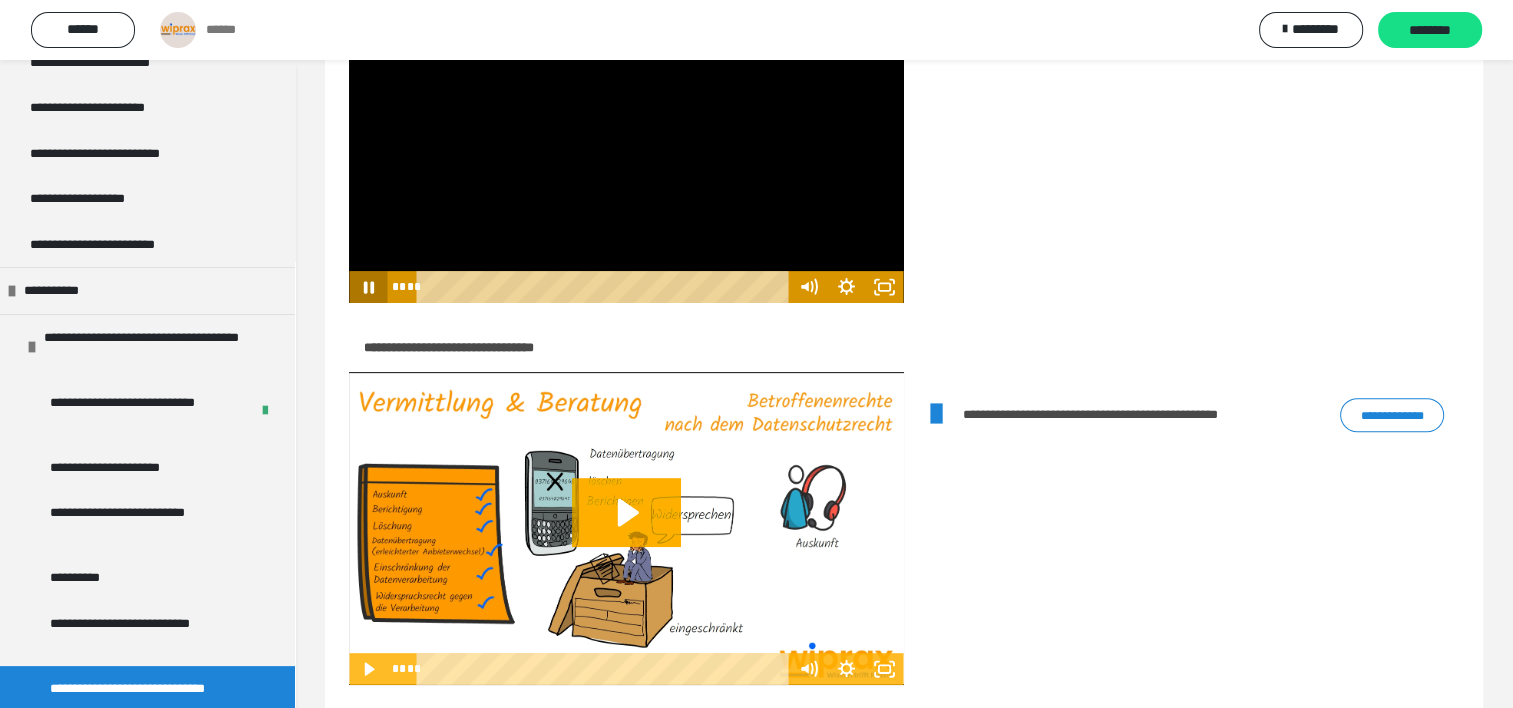 click 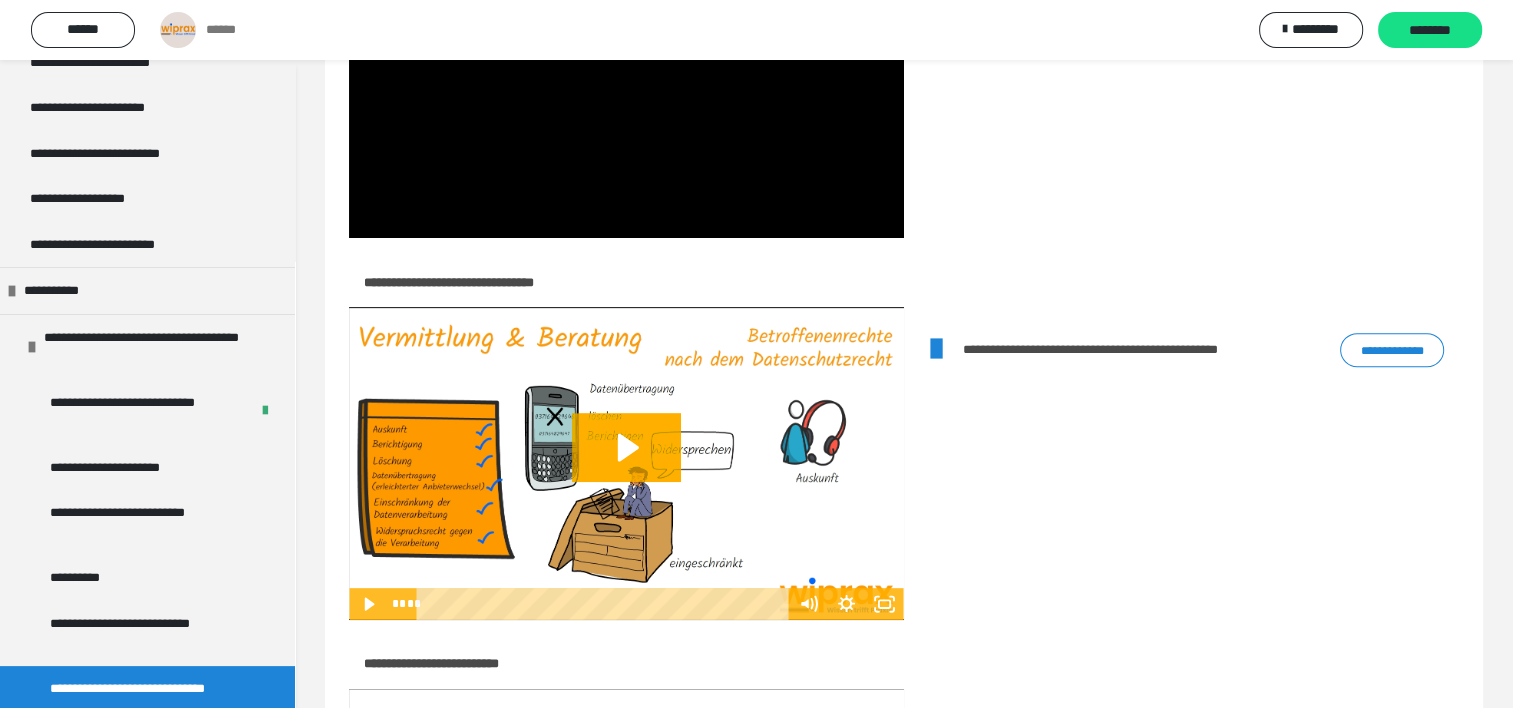 scroll, scrollTop: 700, scrollLeft: 0, axis: vertical 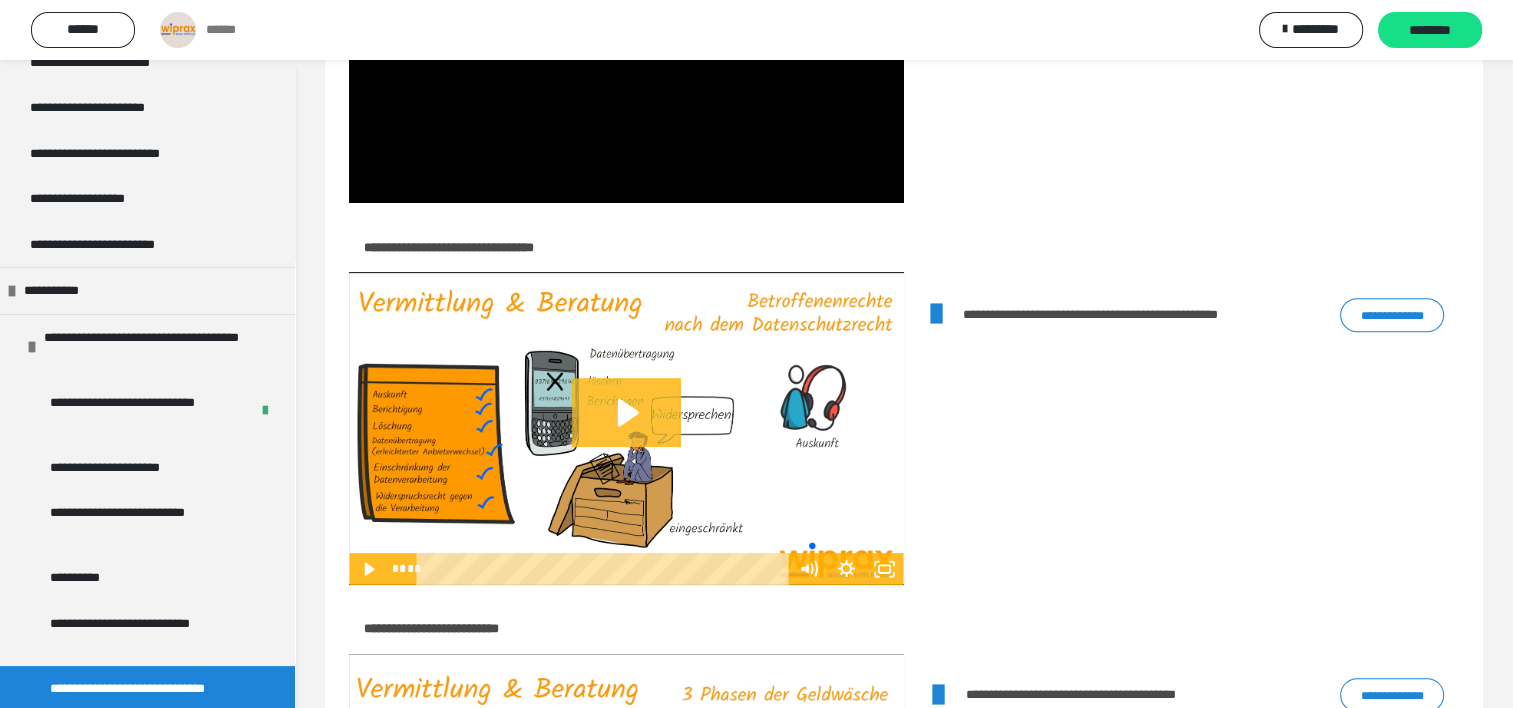 click 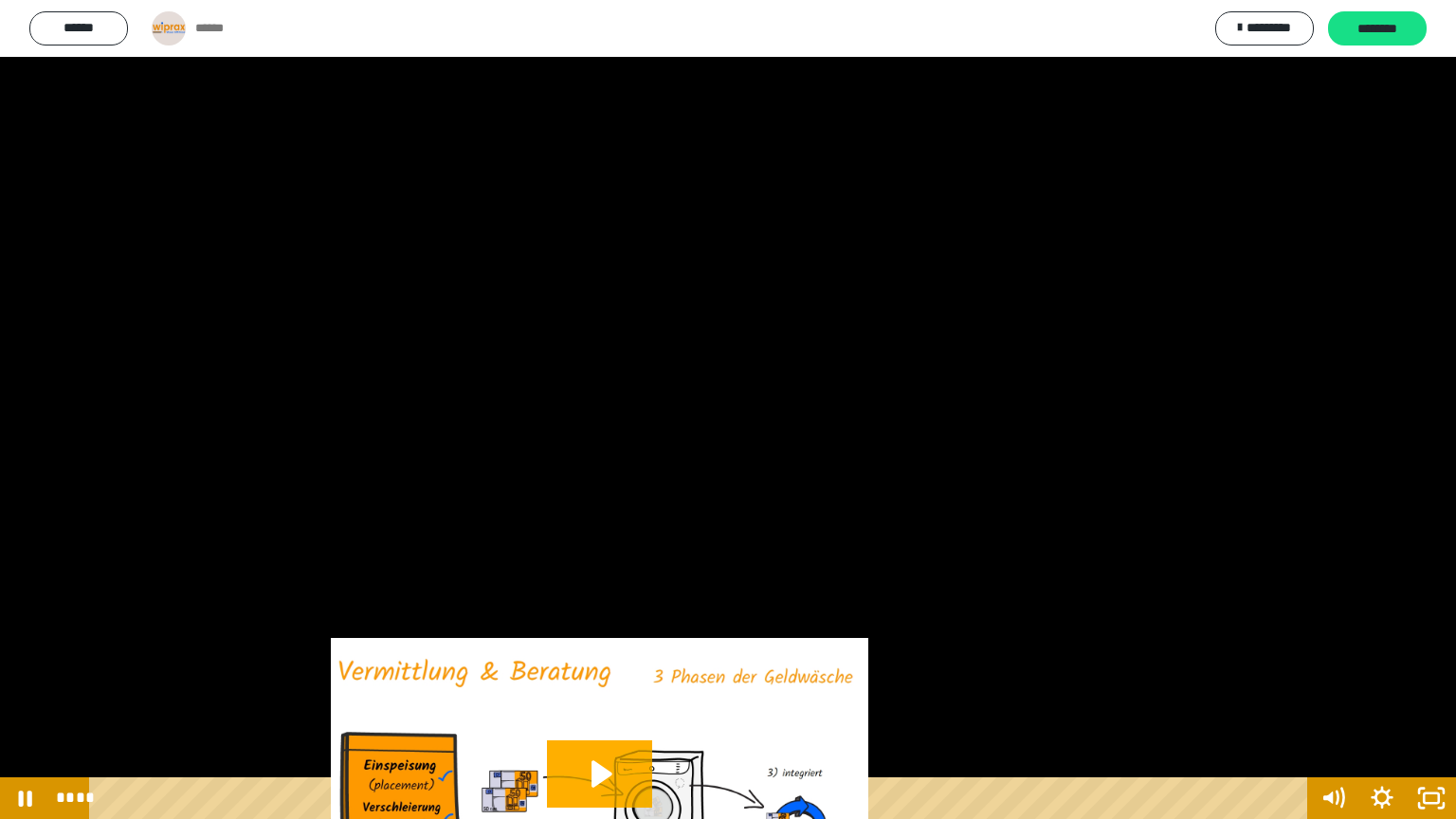 click at bounding box center (728, 410) 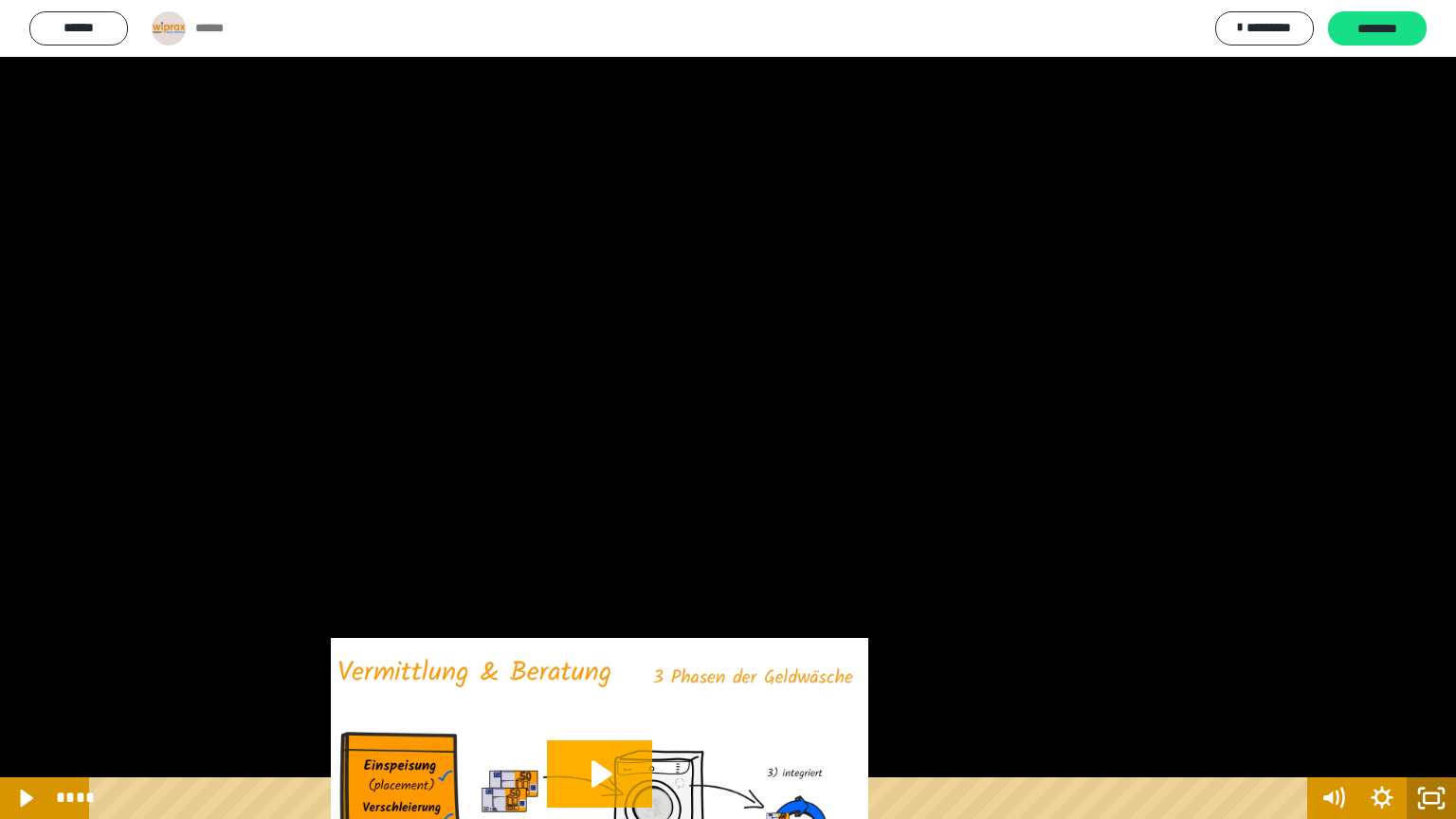 click 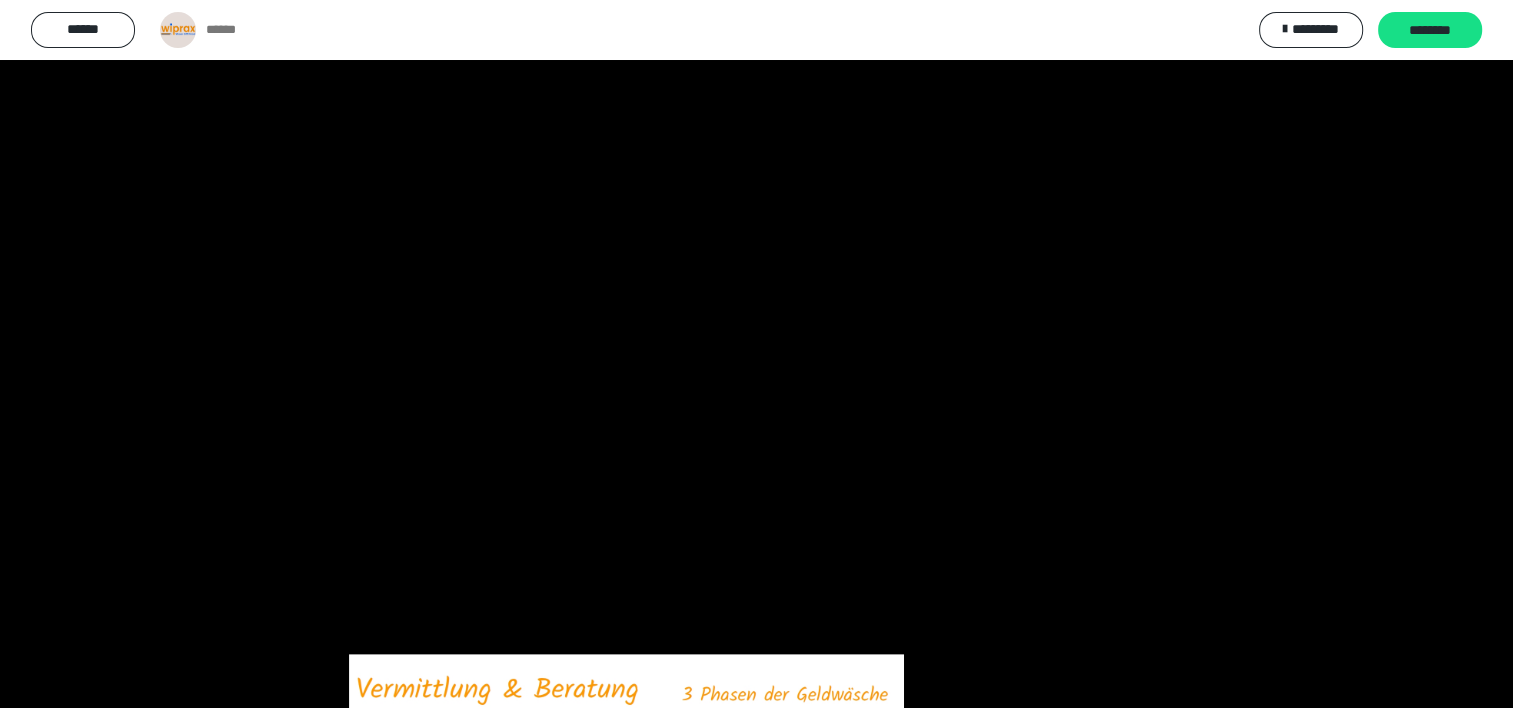 scroll, scrollTop: 407, scrollLeft: 0, axis: vertical 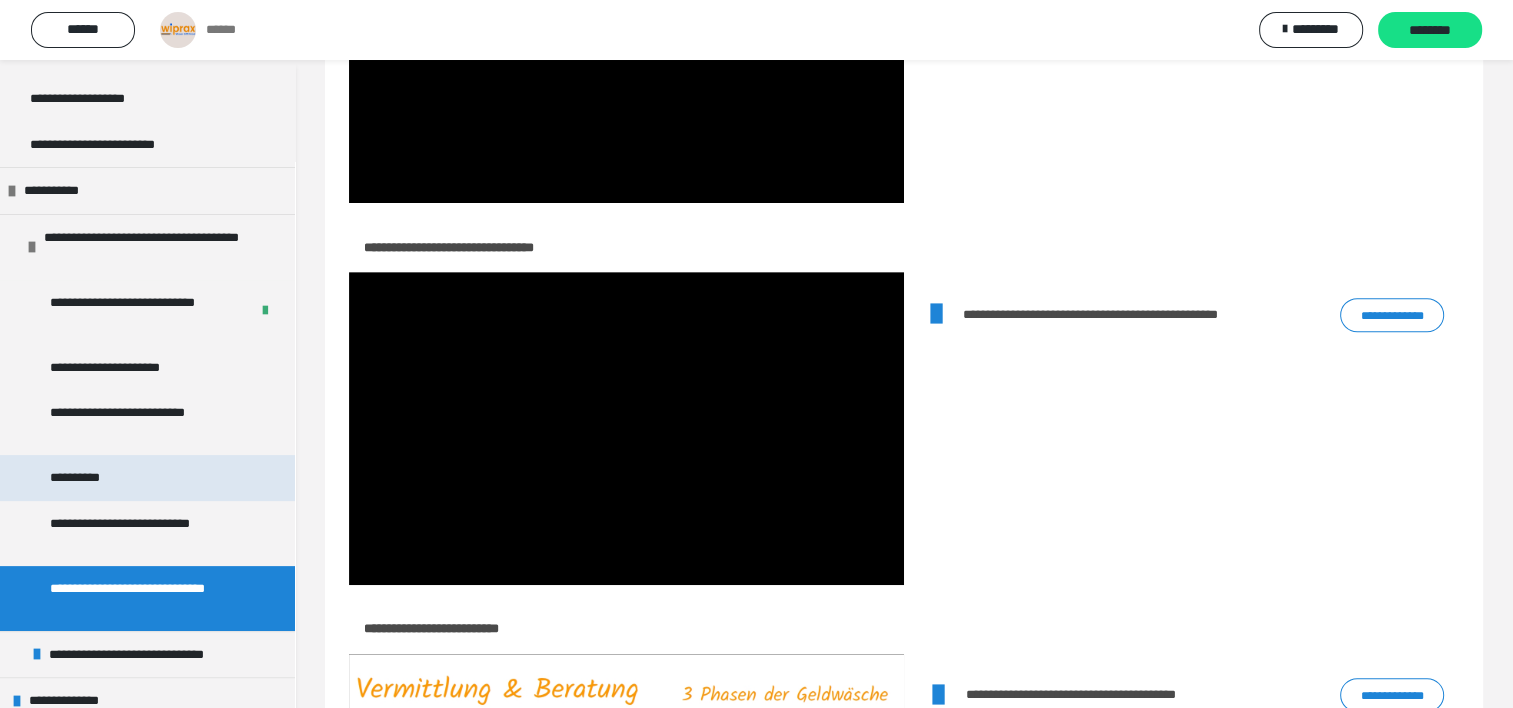 click on "**********" at bounding box center [147, 478] 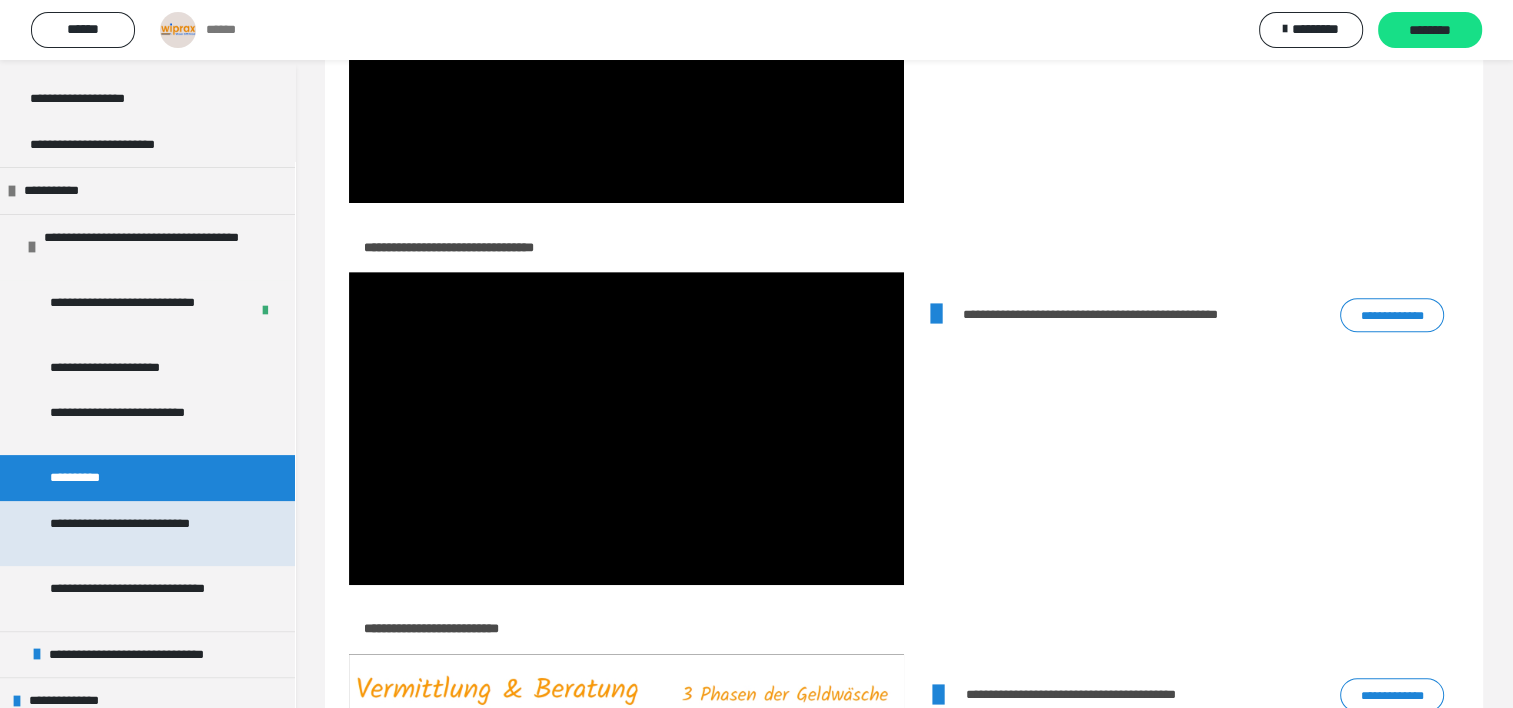 click on "**********" at bounding box center [142, 533] 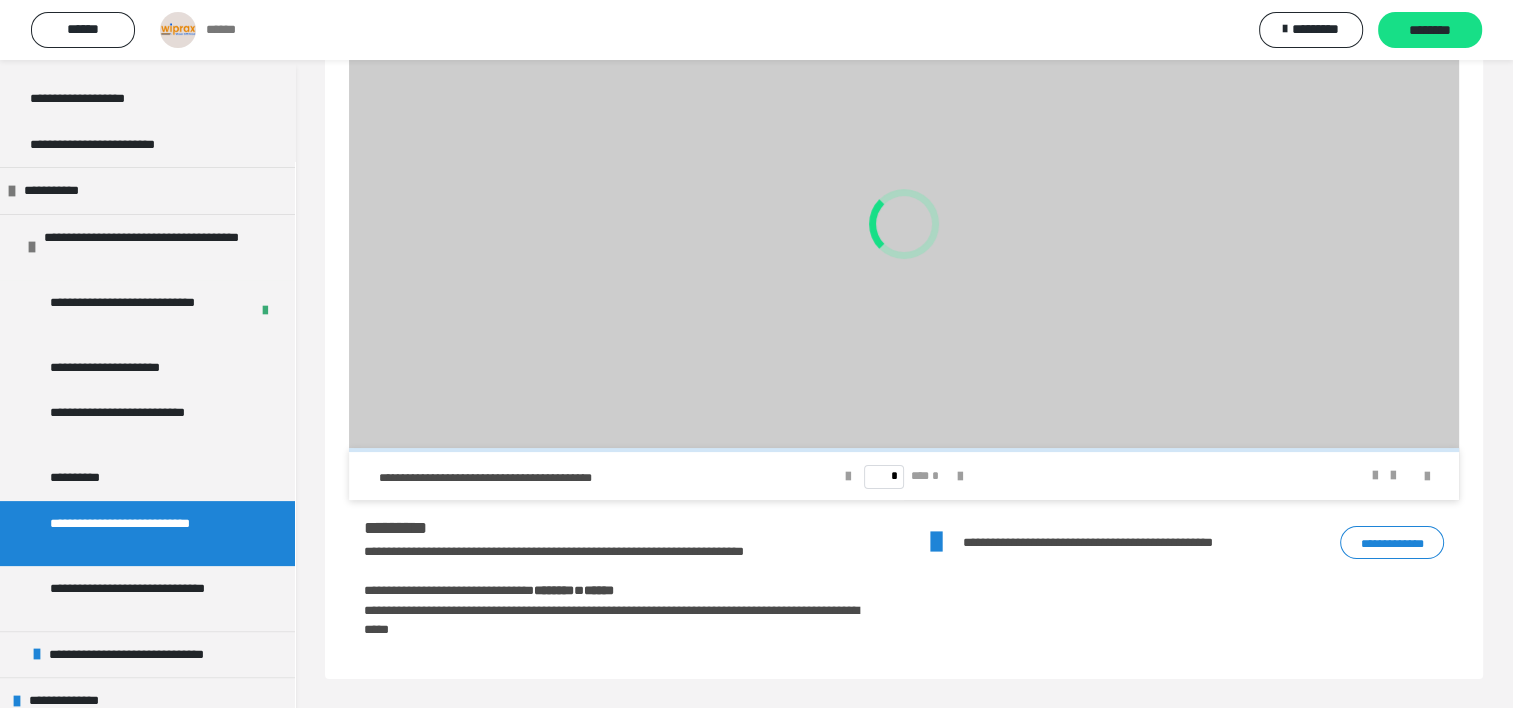 scroll, scrollTop: 60, scrollLeft: 0, axis: vertical 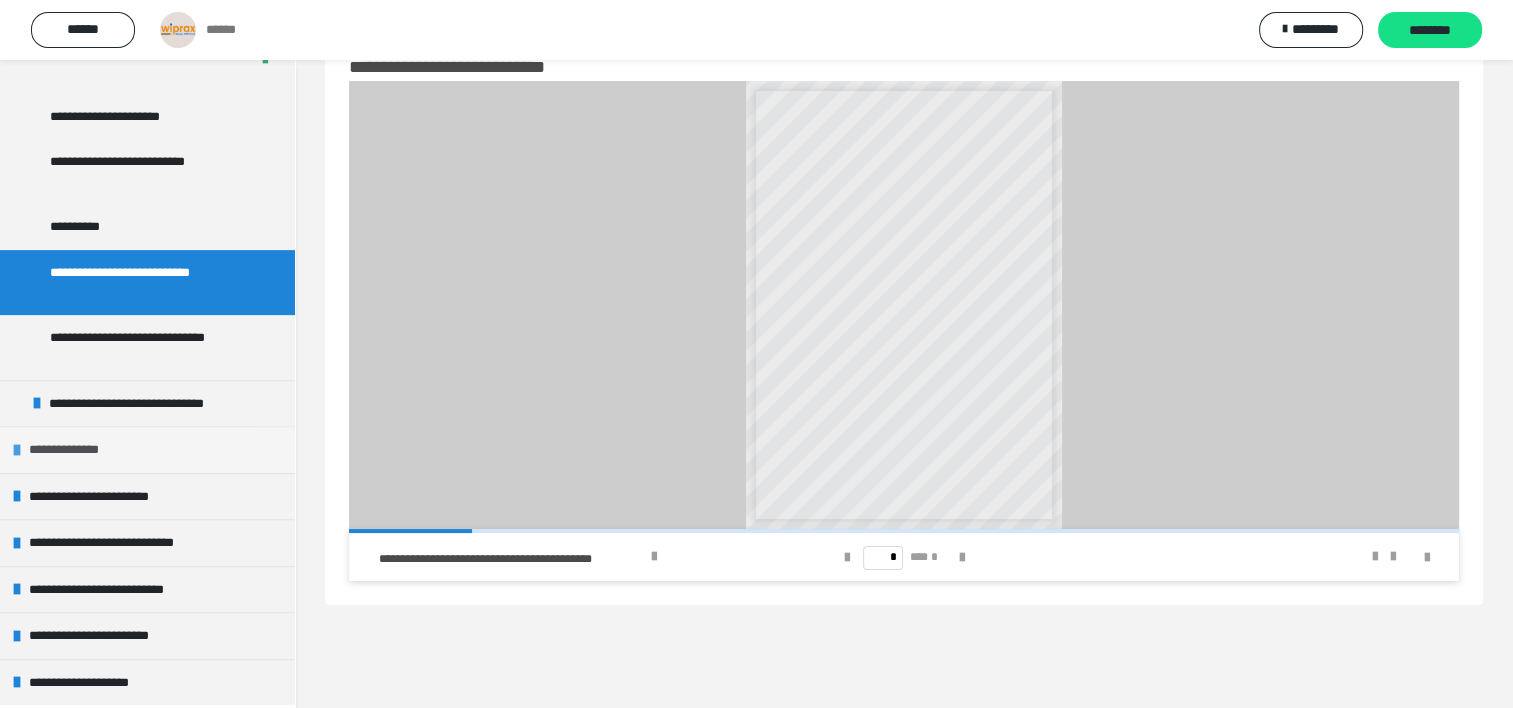 click on "**********" at bounding box center (77, 450) 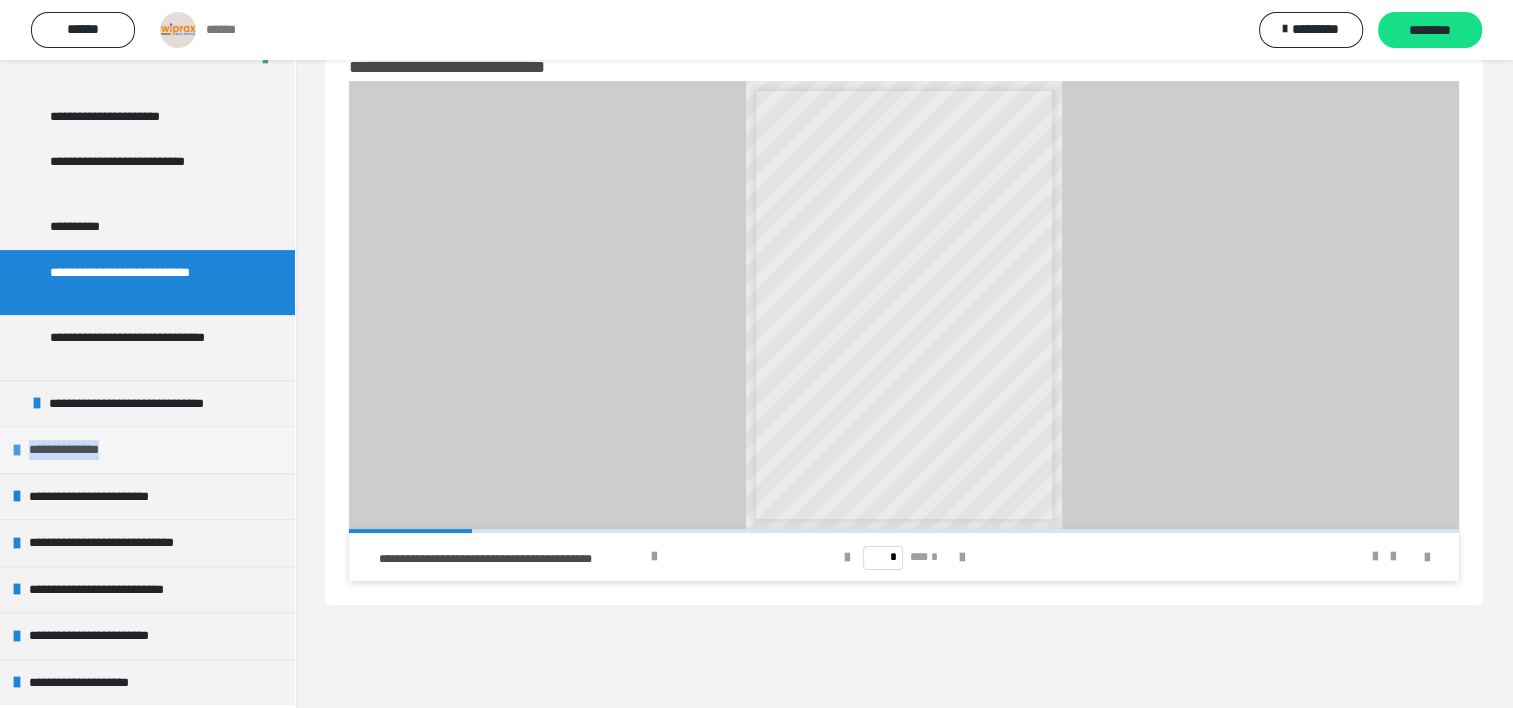 drag, startPoint x: 108, startPoint y: 450, endPoint x: 74, endPoint y: 458, distance: 34.928497 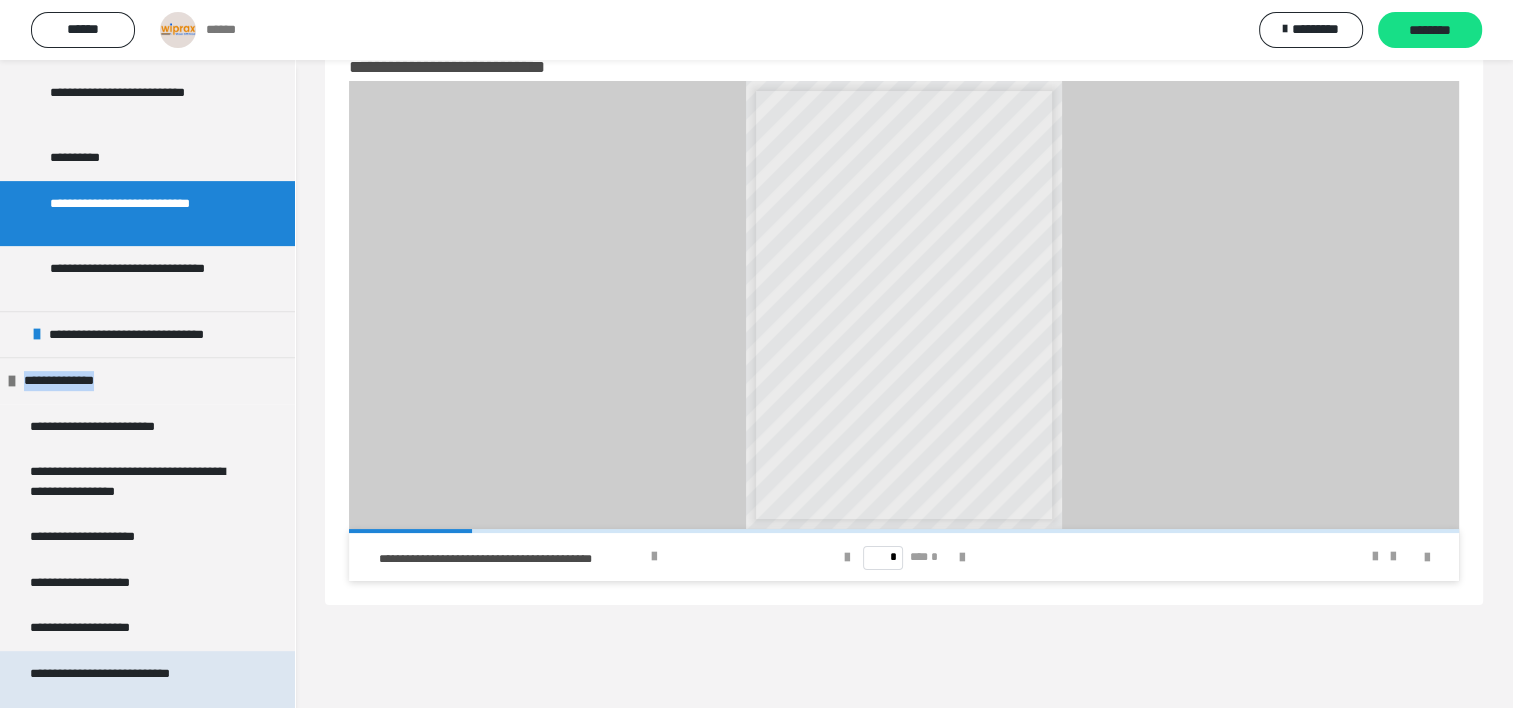 scroll, scrollTop: 858, scrollLeft: 0, axis: vertical 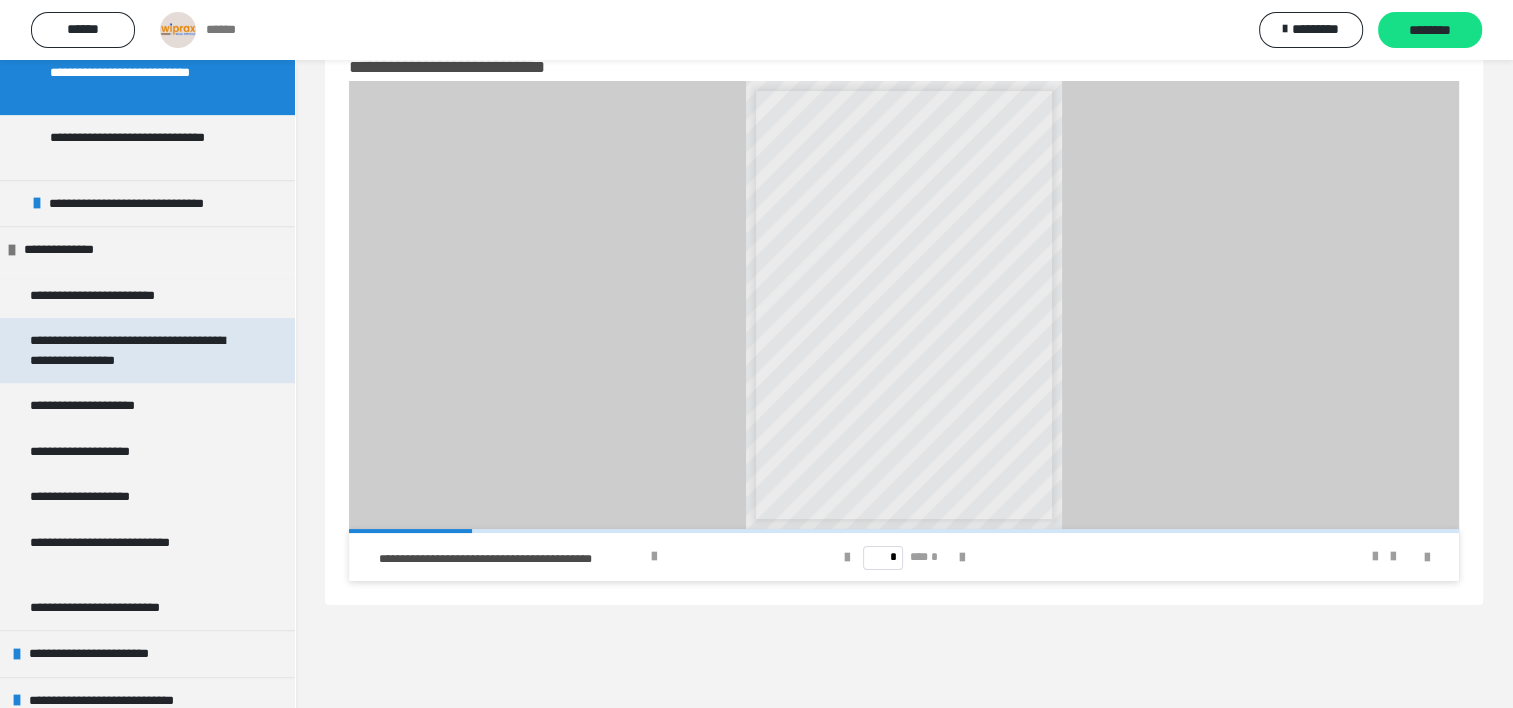 click on "**********" at bounding box center (132, 350) 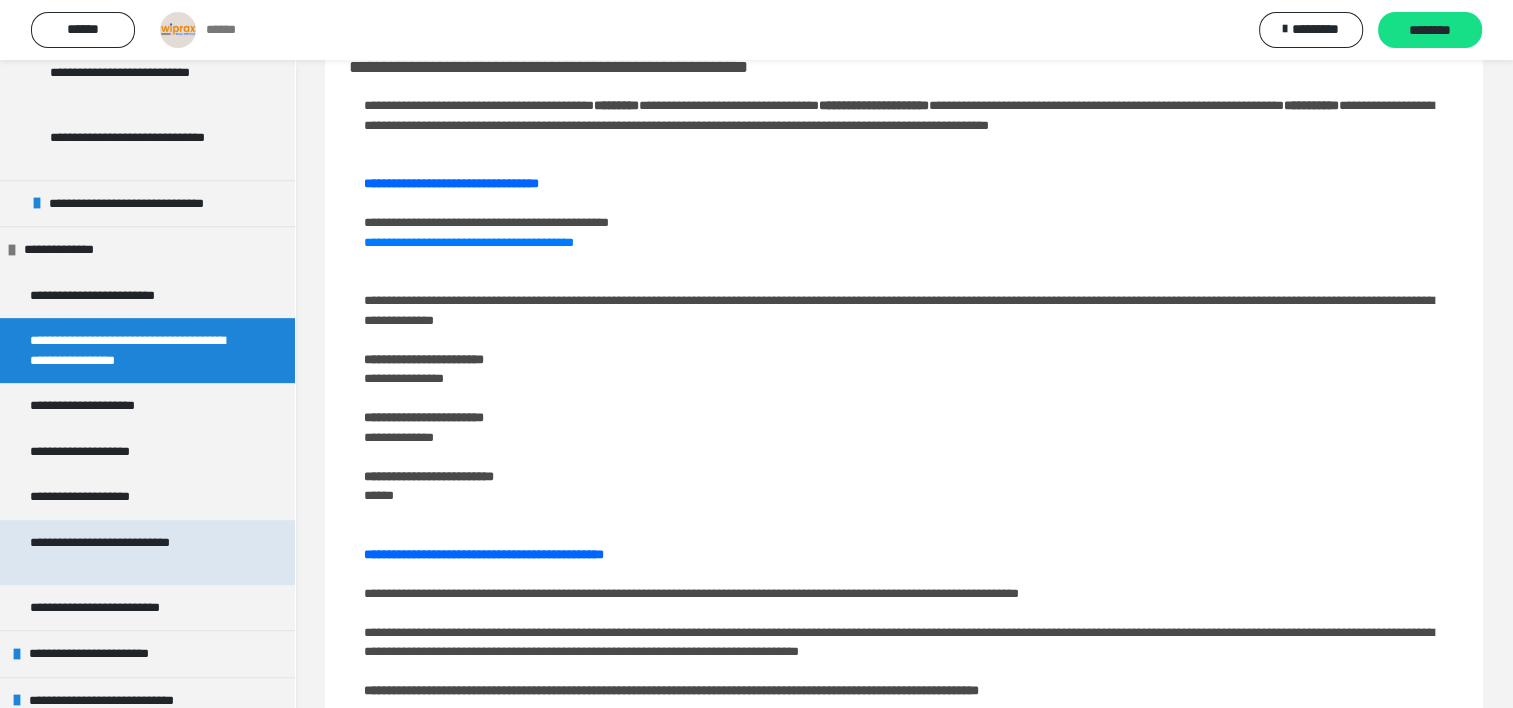 click on "**********" at bounding box center (132, 552) 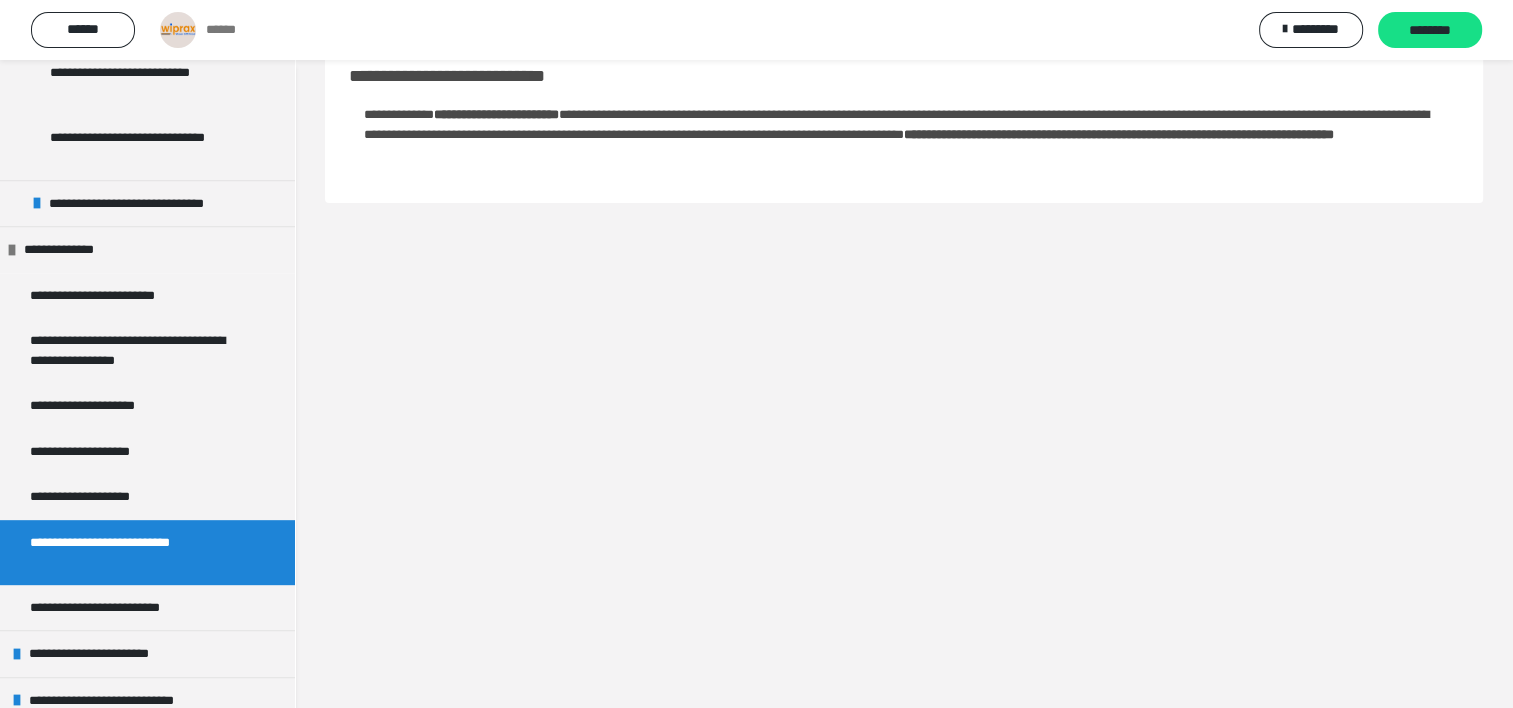 scroll, scrollTop: 0, scrollLeft: 0, axis: both 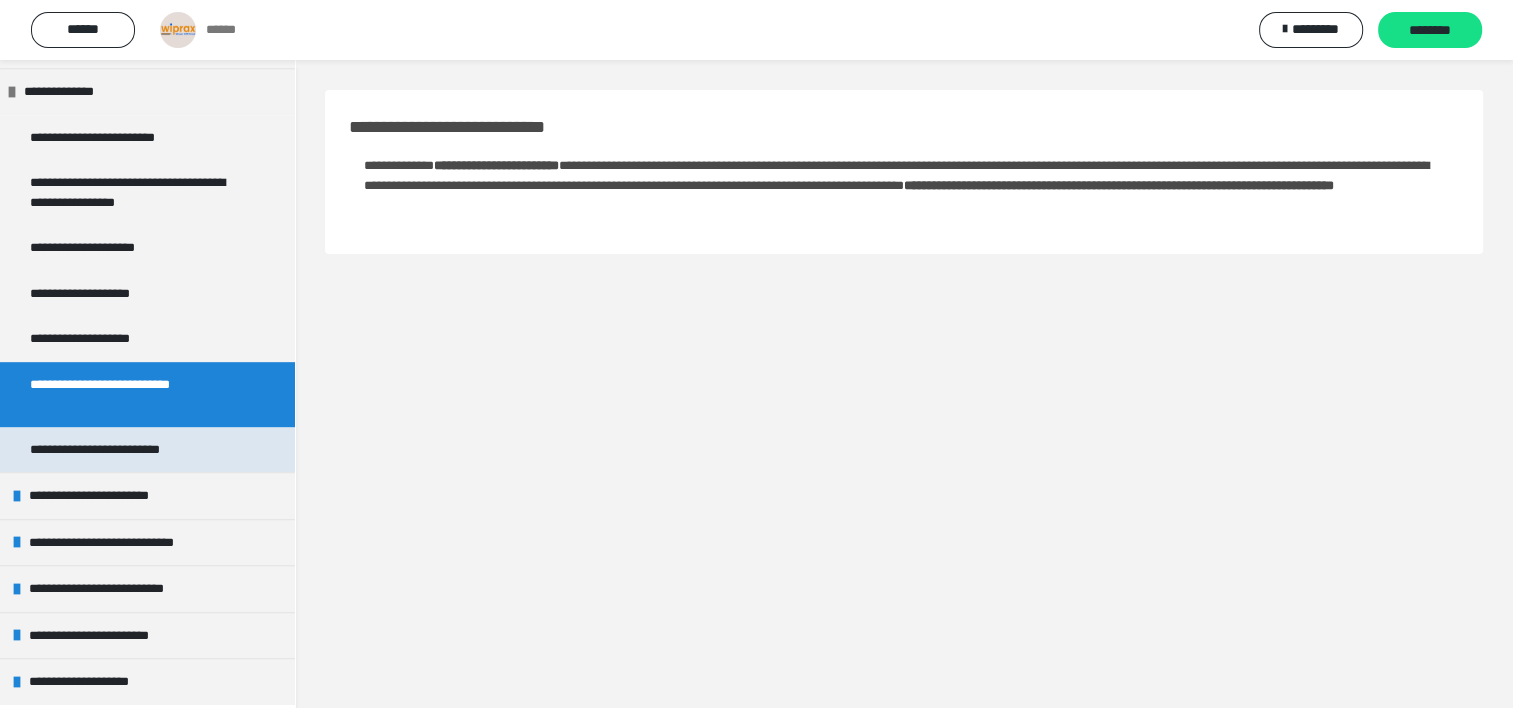 click on "**********" at bounding box center (113, 450) 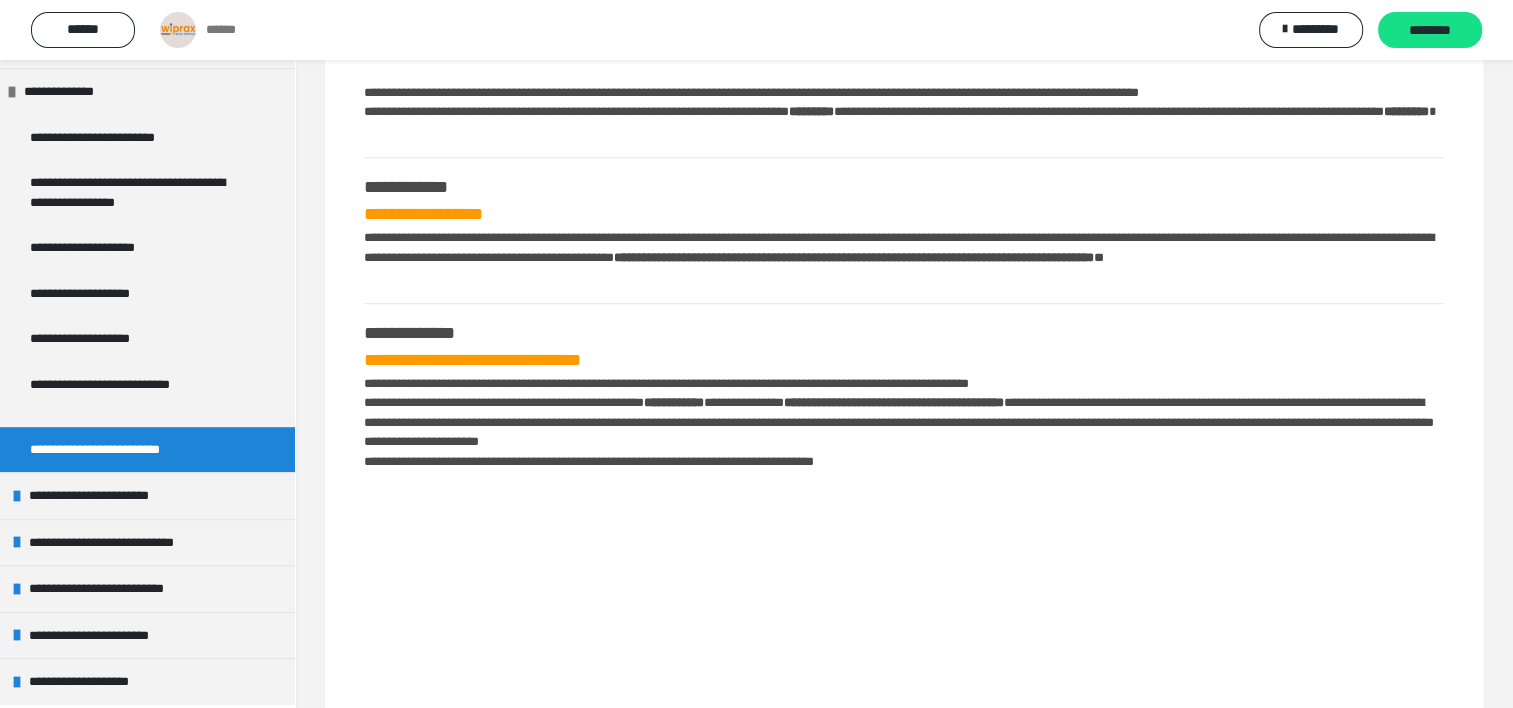 scroll, scrollTop: 1776, scrollLeft: 0, axis: vertical 